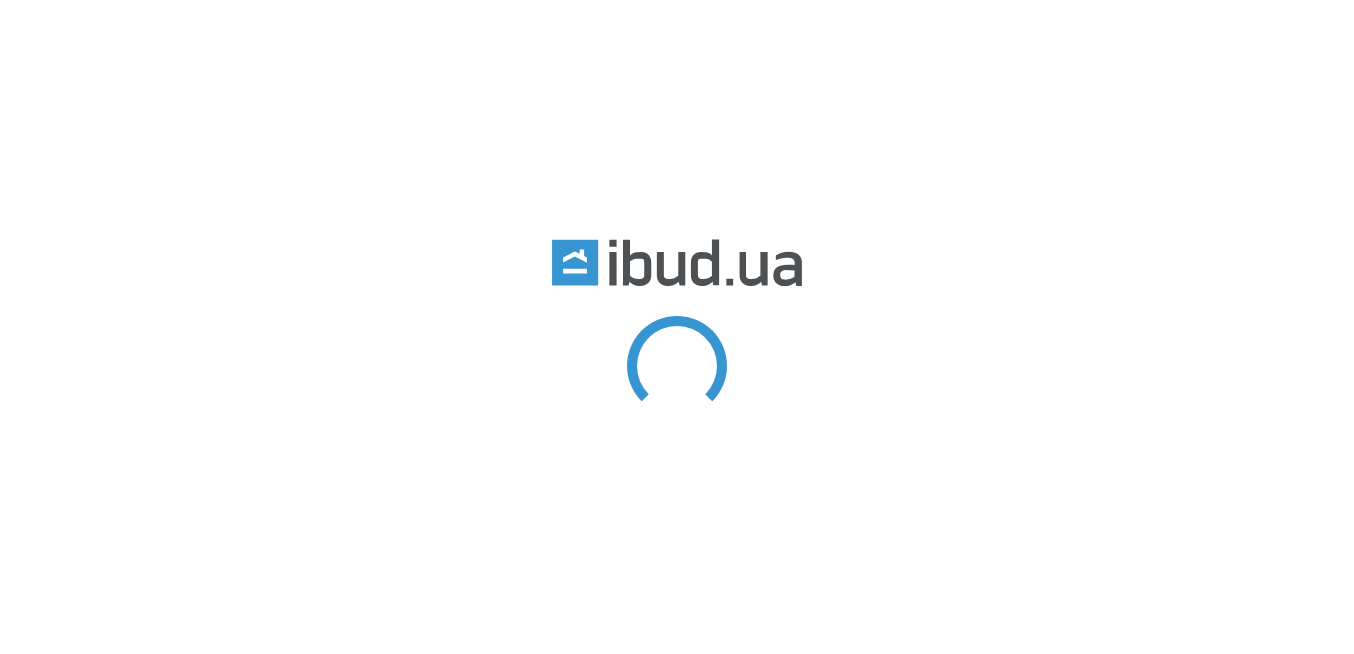 scroll, scrollTop: 0, scrollLeft: 0, axis: both 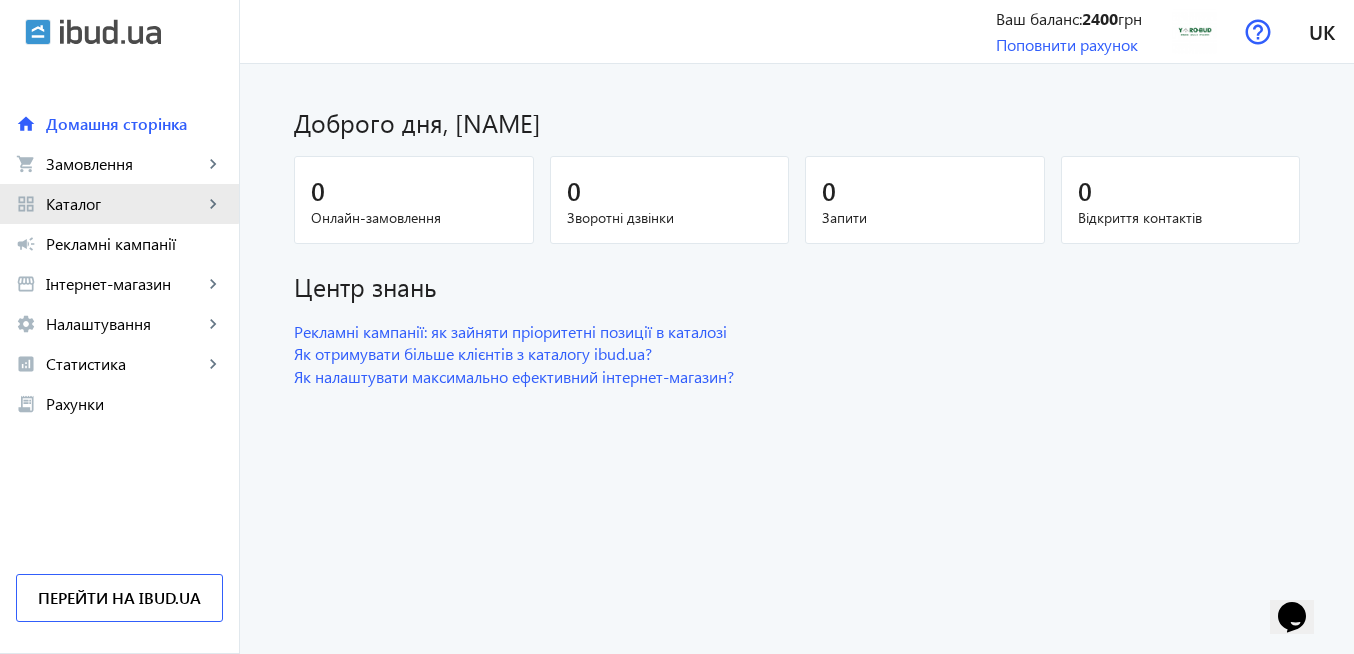 click on "Каталог" 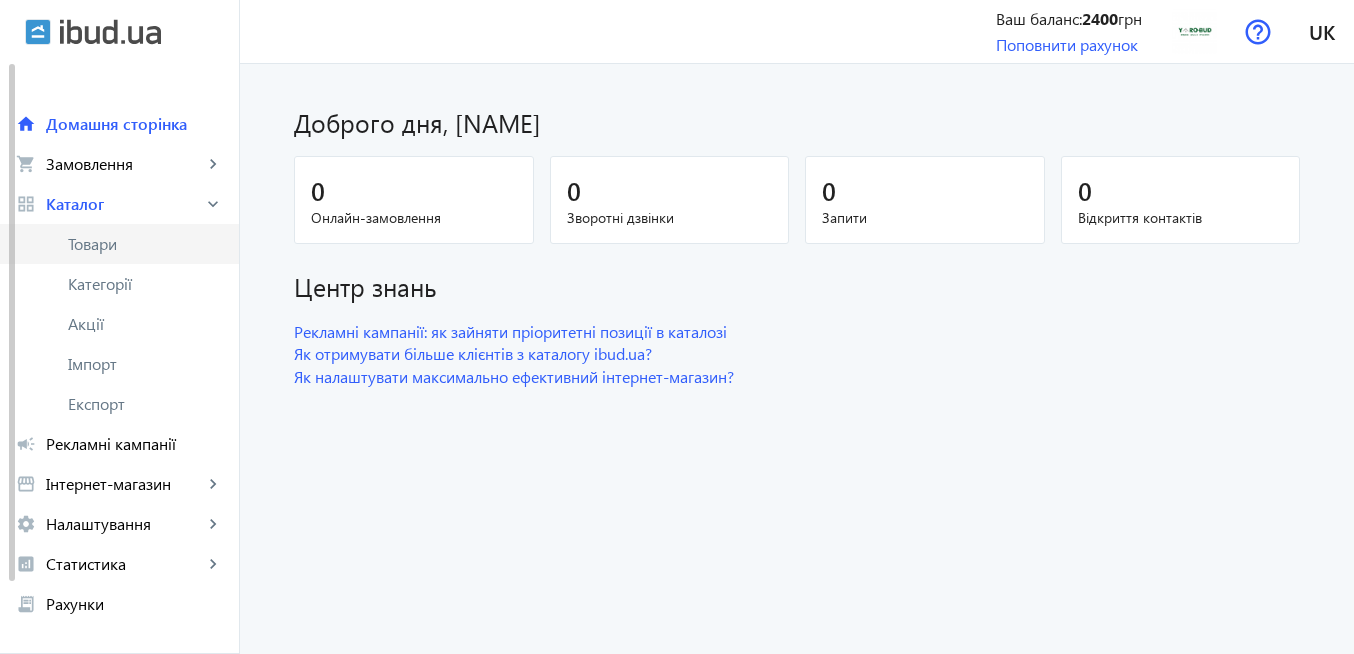 click on "Товари" 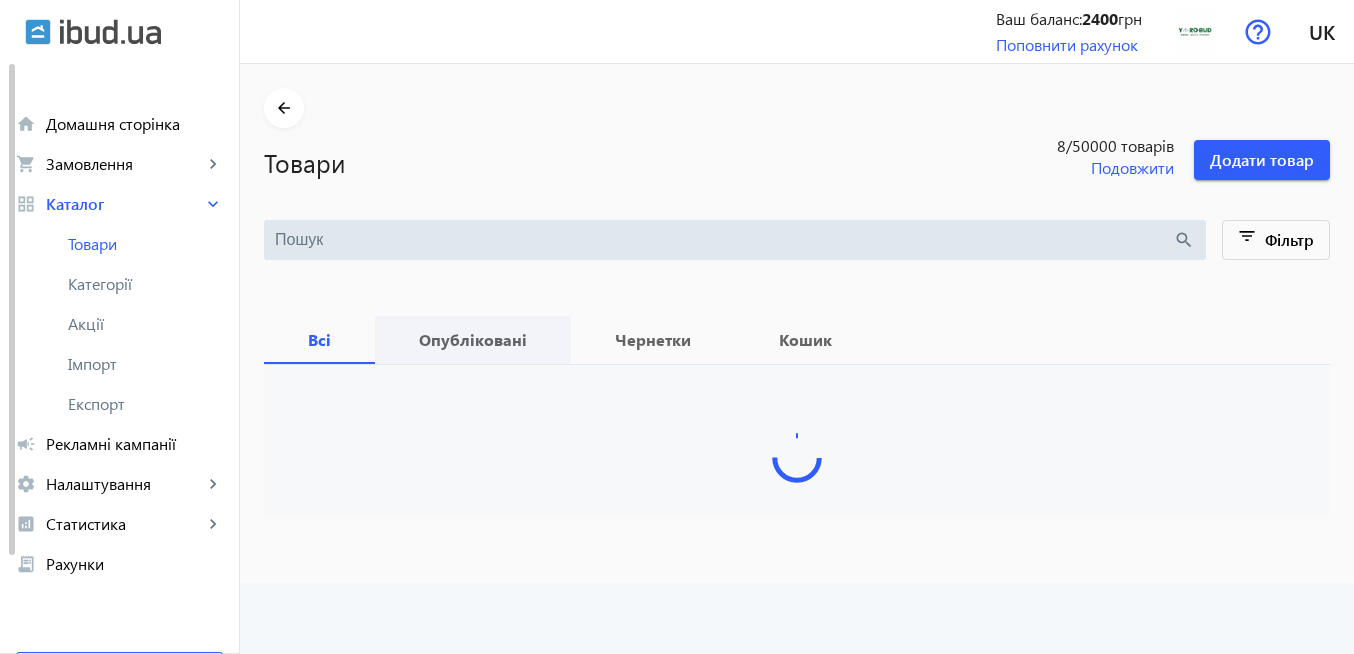 type 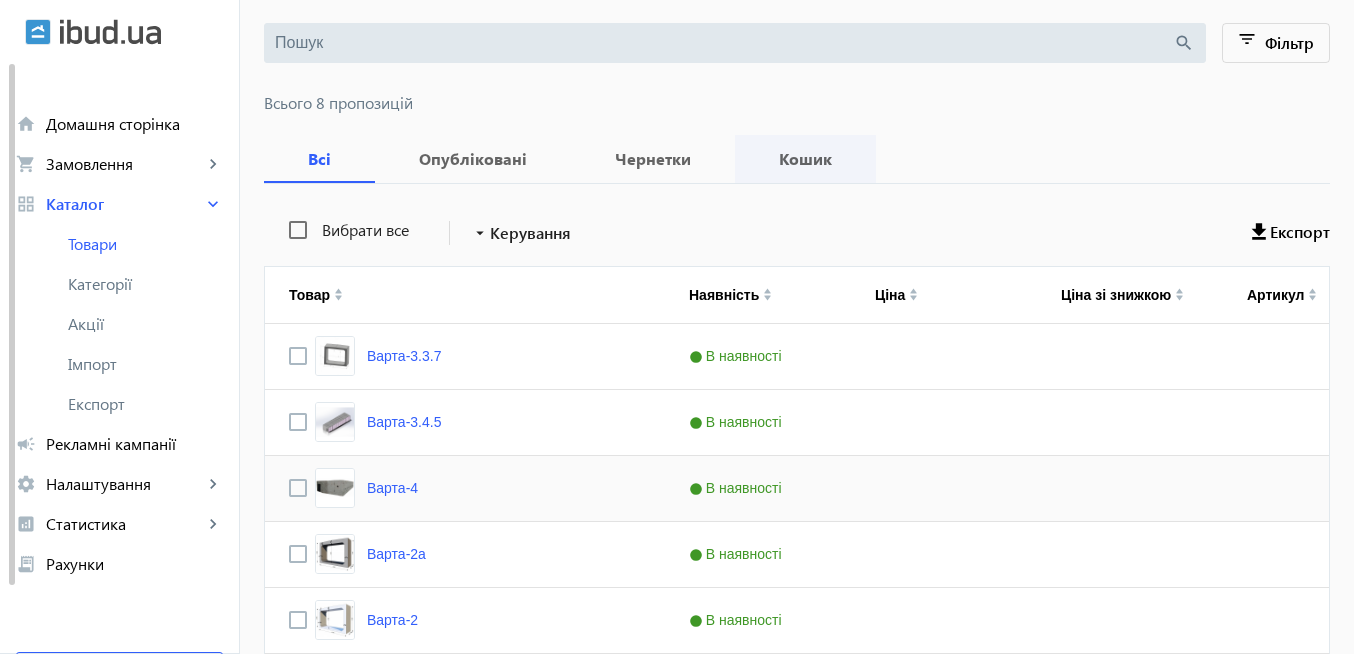 scroll, scrollTop: 0, scrollLeft: 0, axis: both 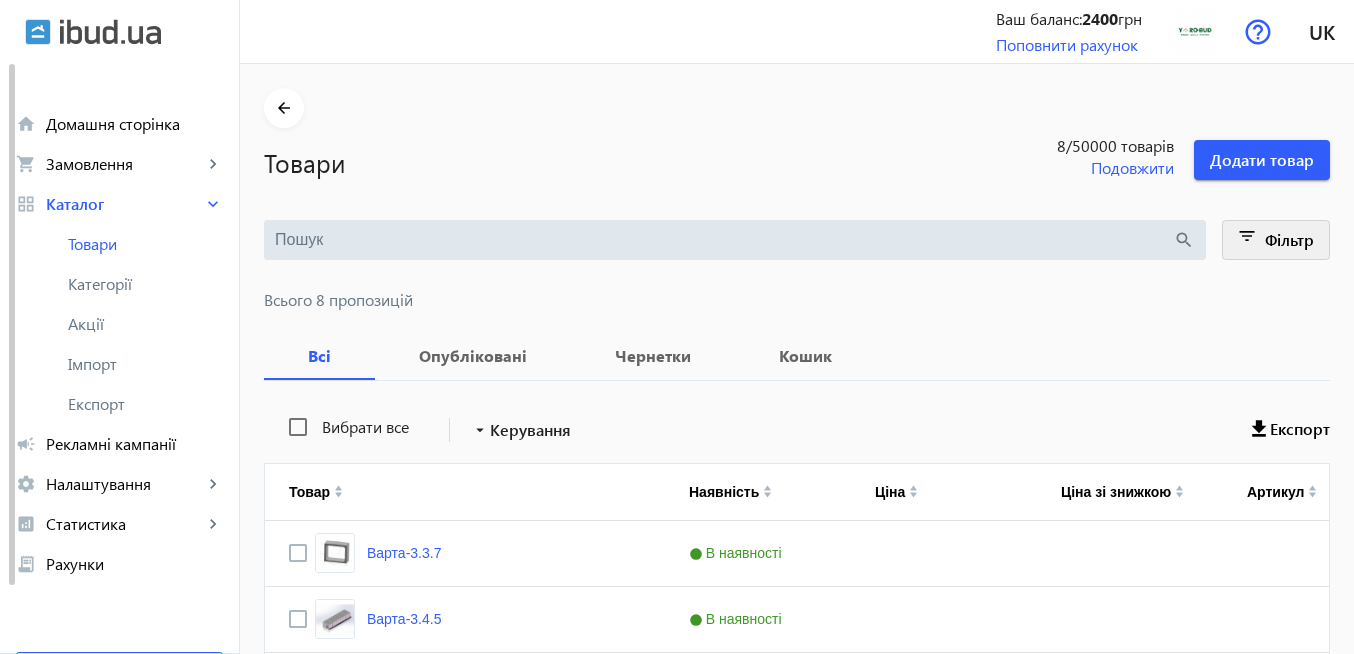 click on "filter_list" 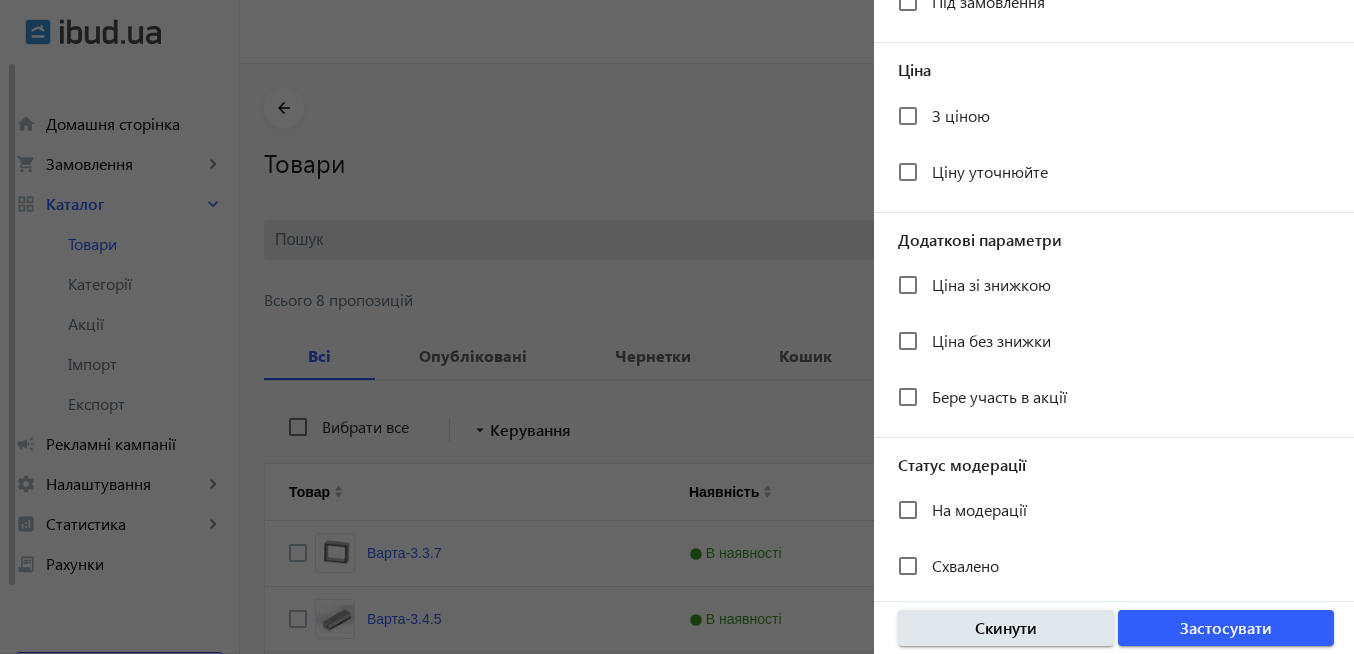 scroll, scrollTop: 360, scrollLeft: 0, axis: vertical 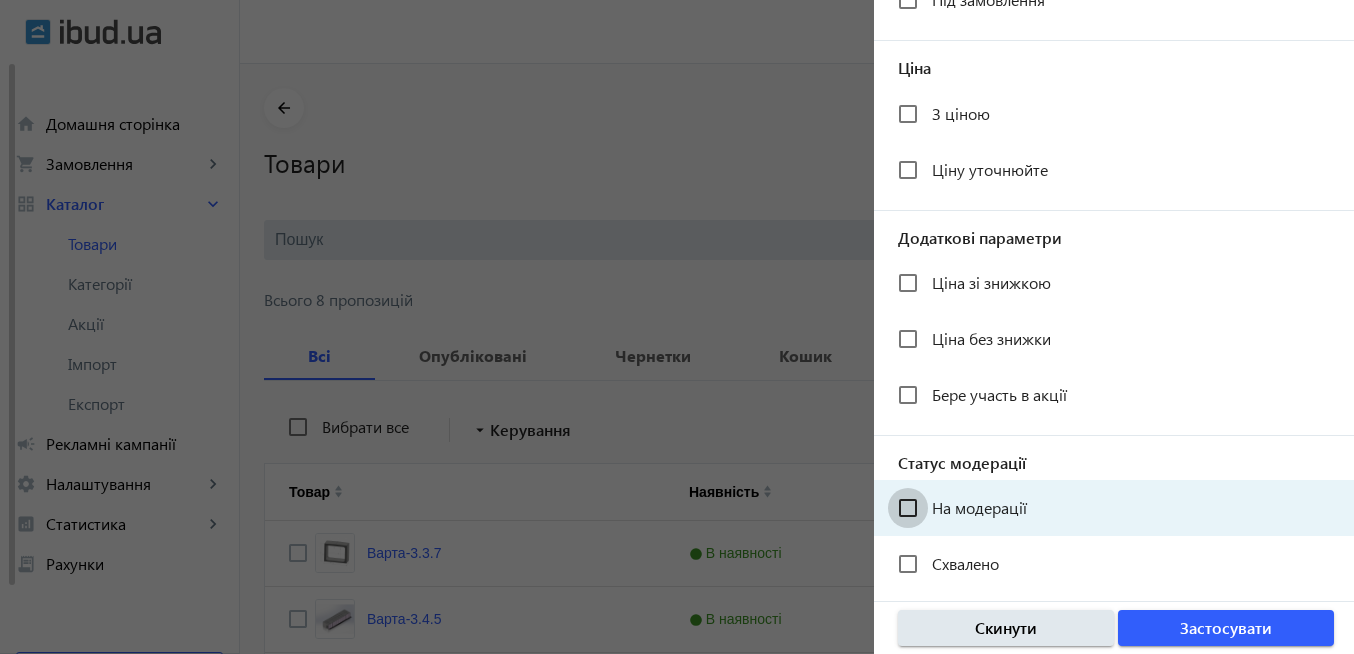 click on "На модерації" at bounding box center [908, 508] 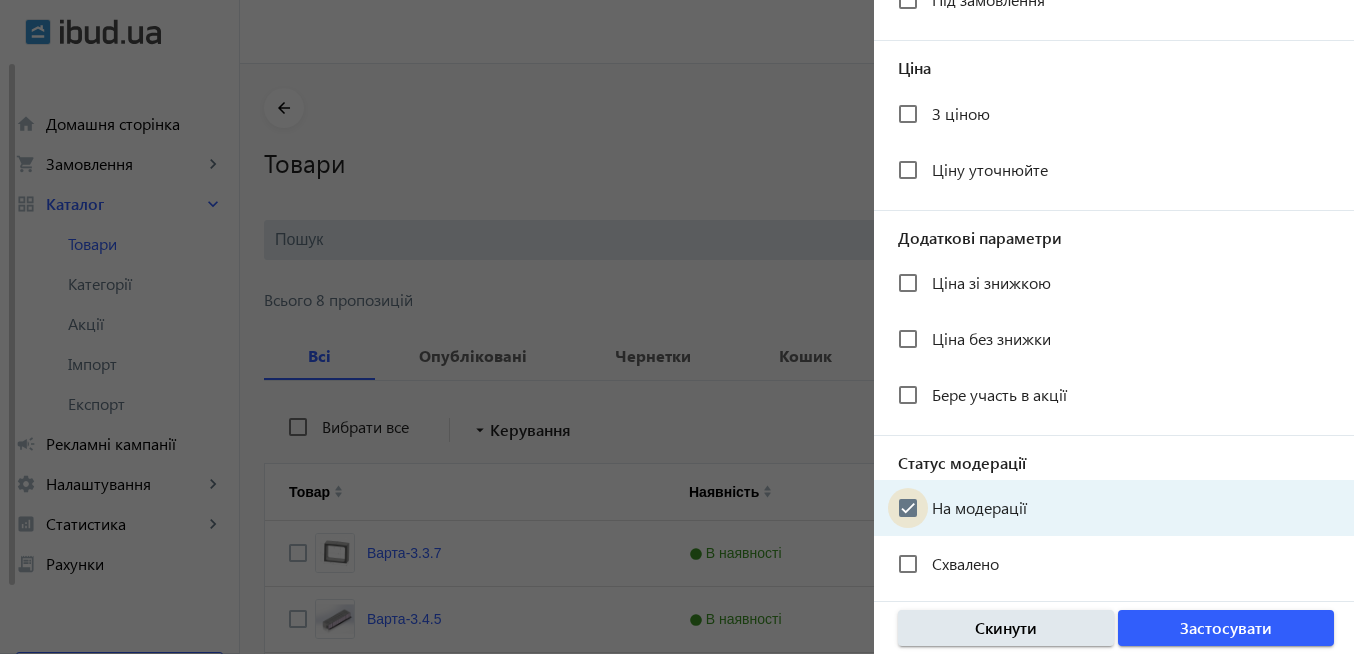 checkbox on "true" 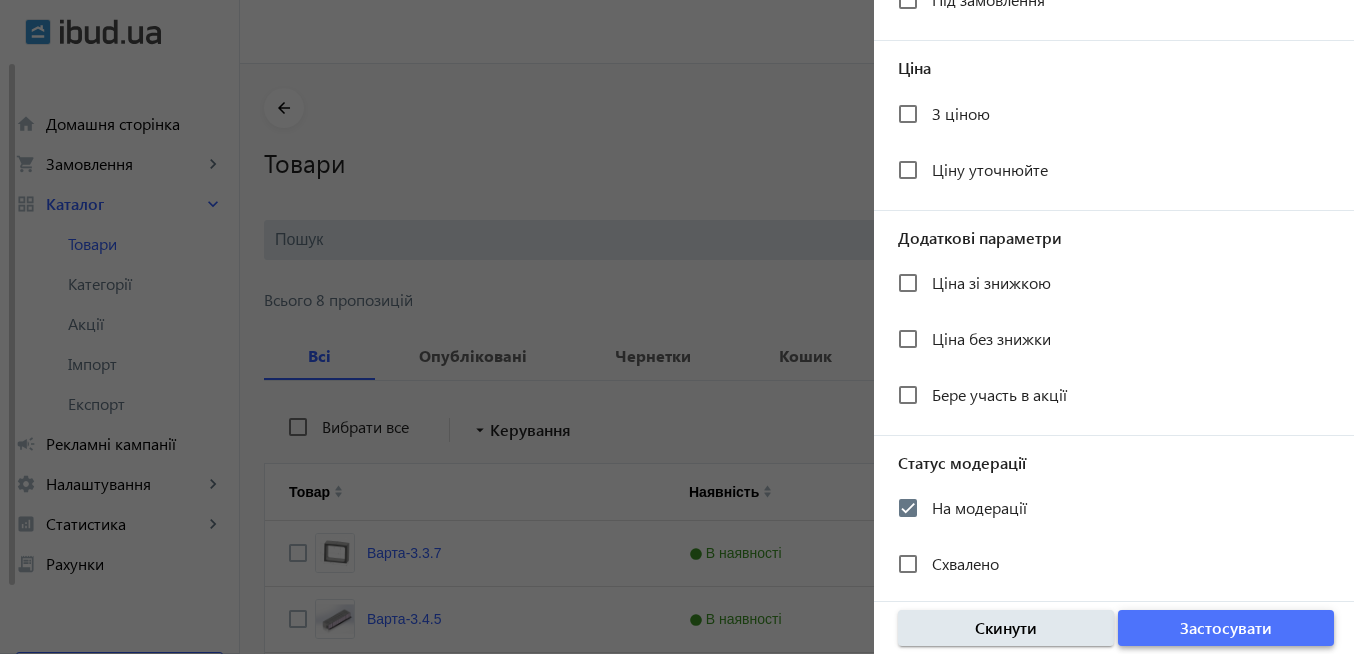 click on "Застосувати" 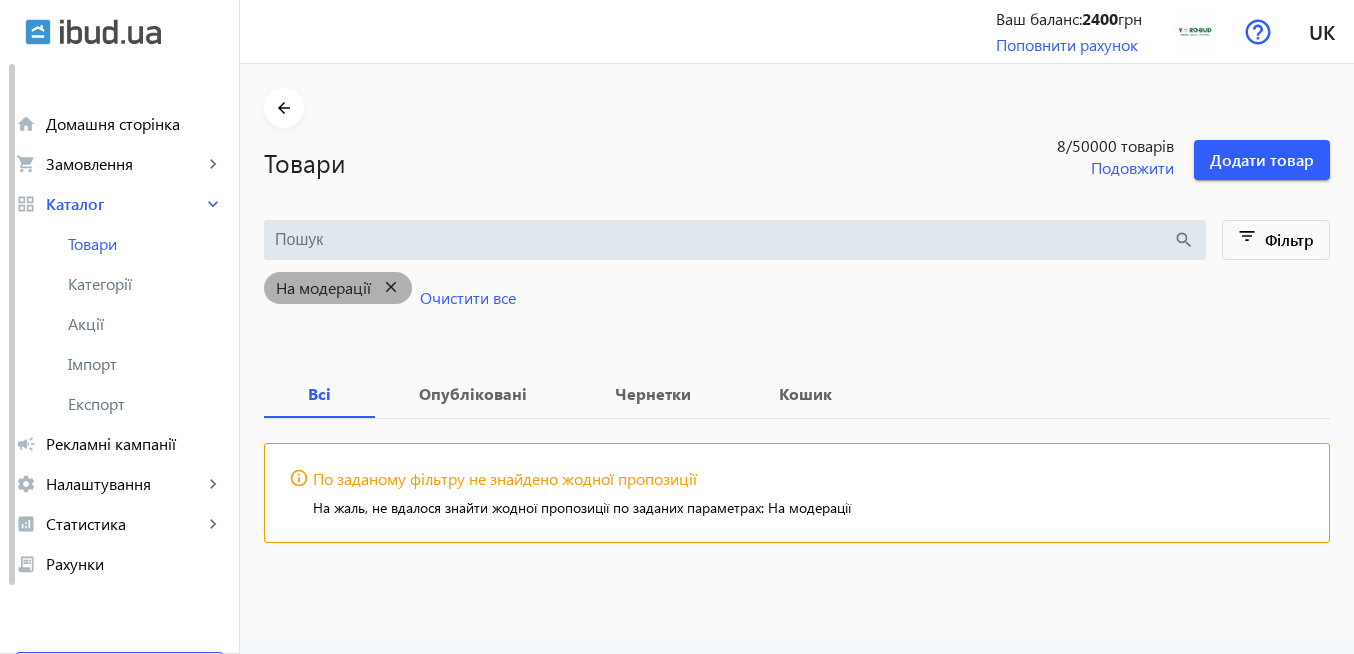 click on "close" at bounding box center [391, 287] 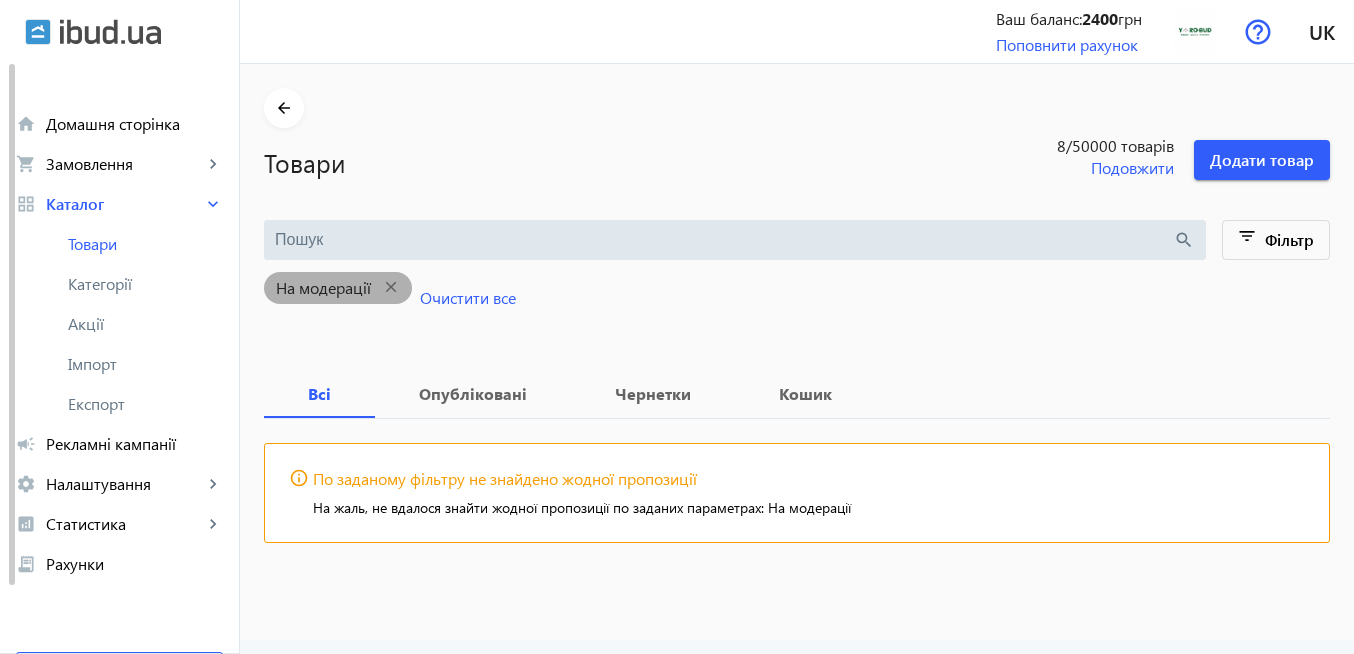 type 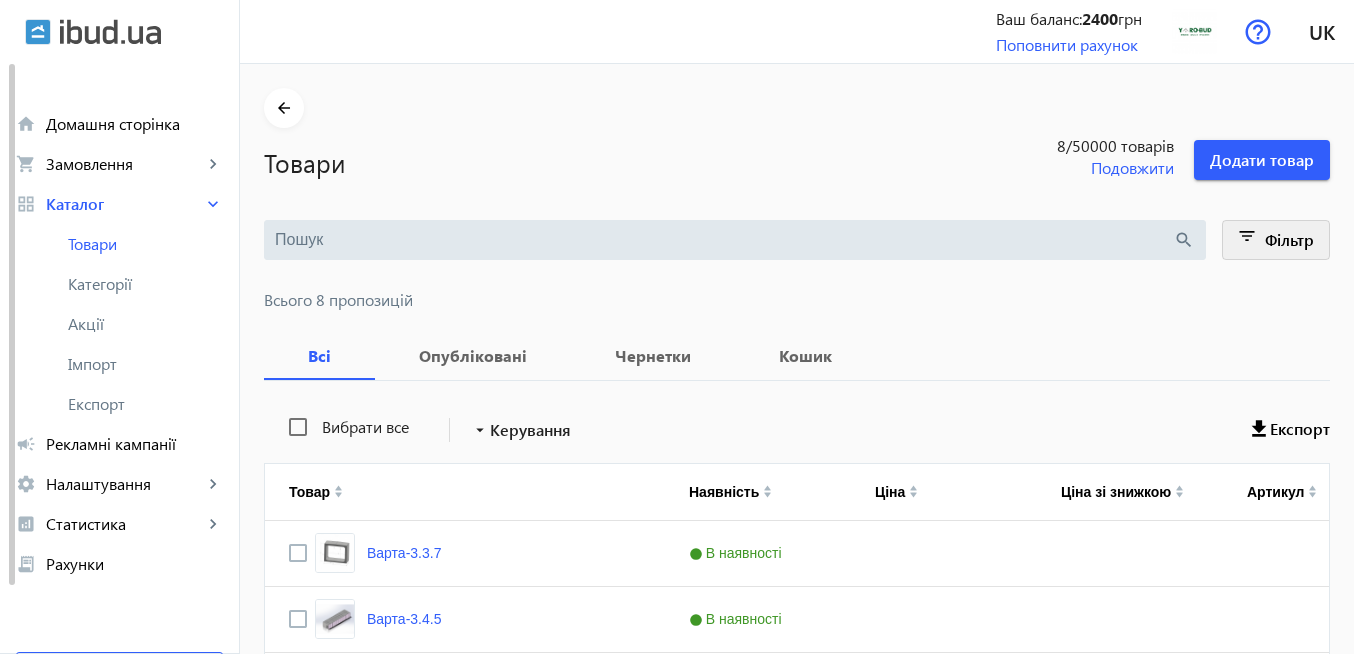 click on "filter_list" 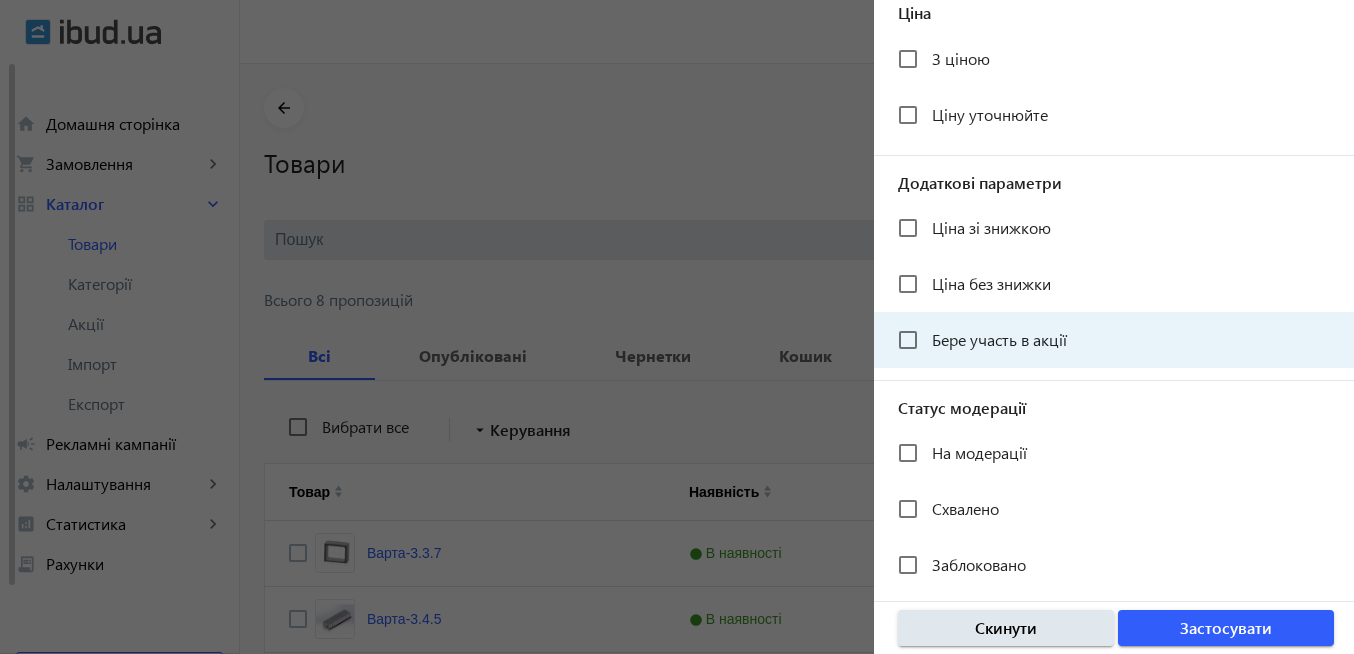 scroll, scrollTop: 444, scrollLeft: 0, axis: vertical 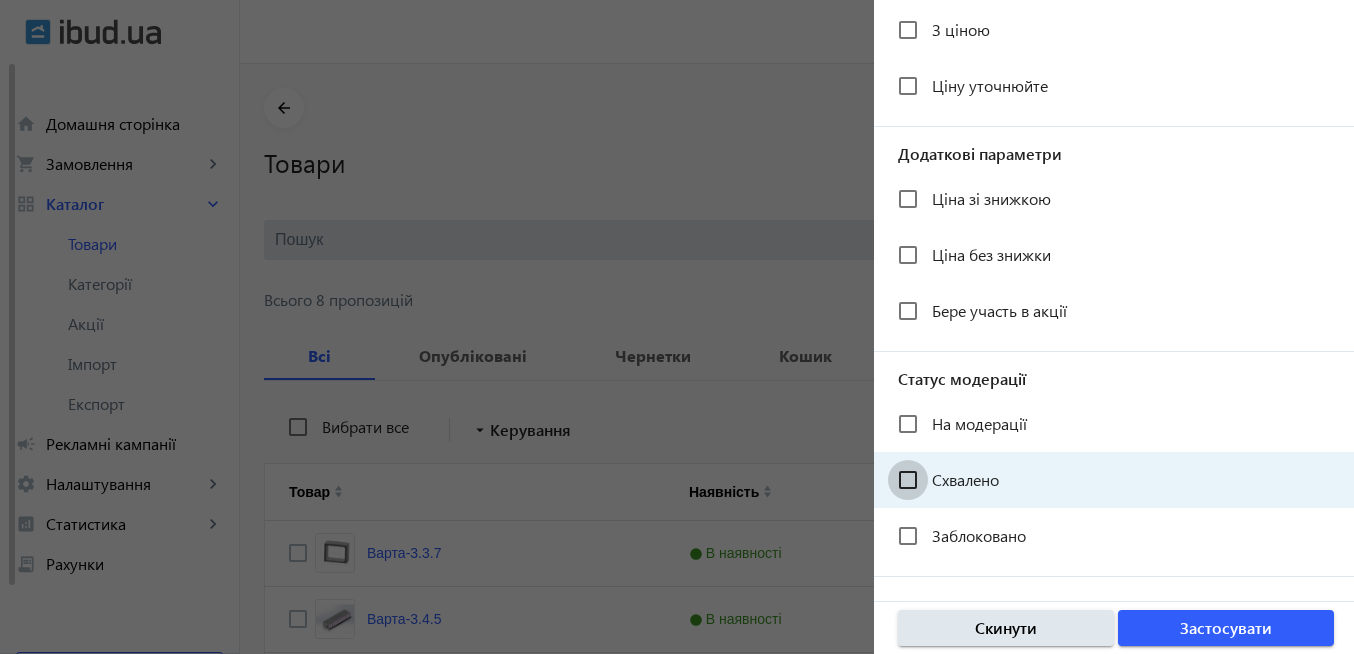 click on "Схвалено" at bounding box center [908, 480] 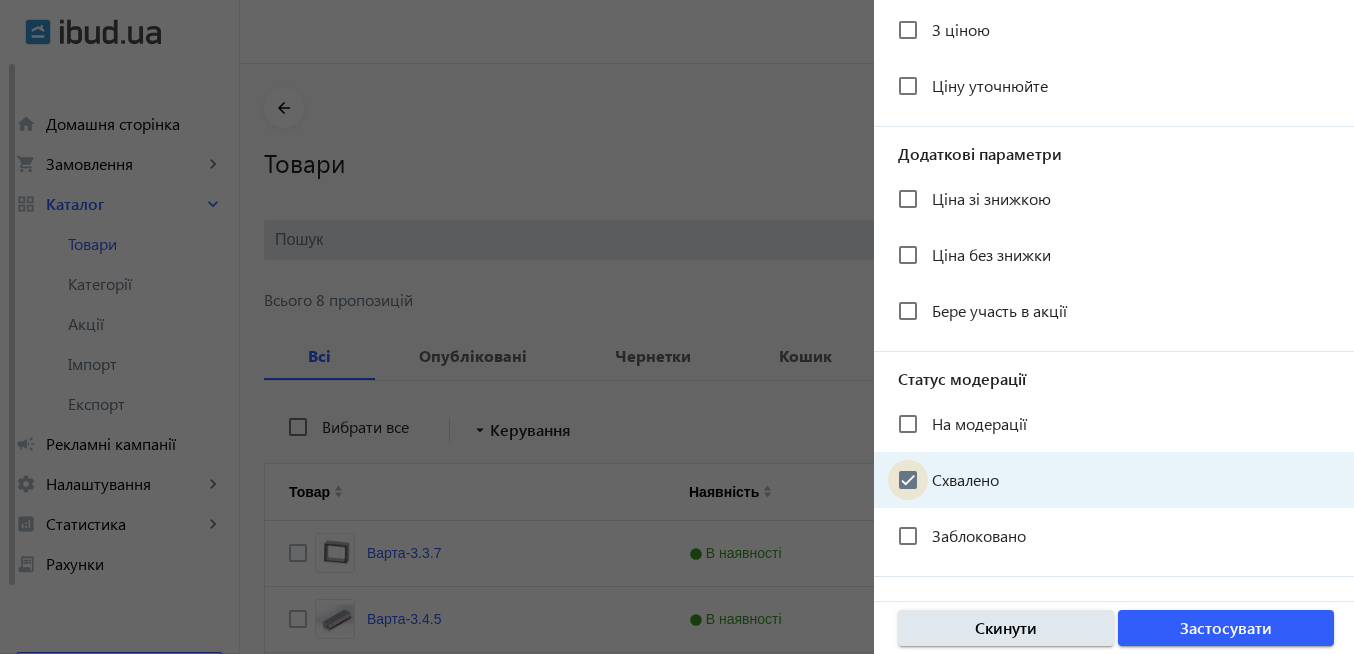 checkbox on "true" 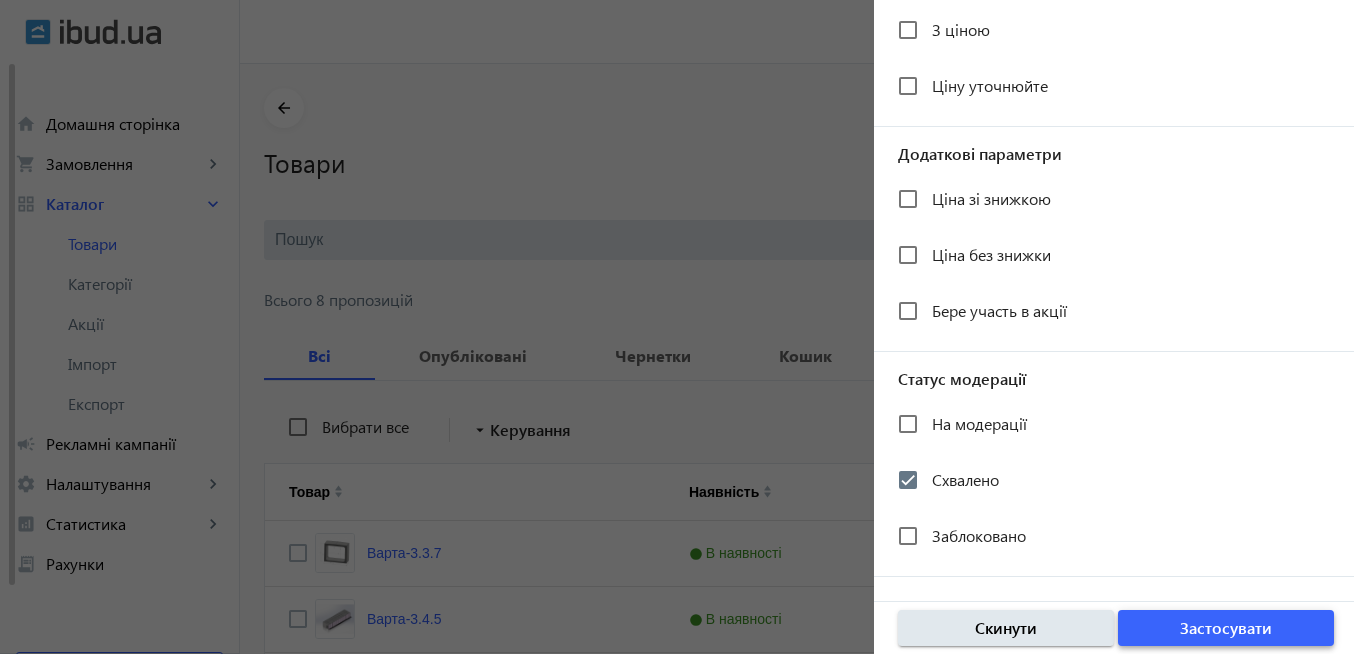 click 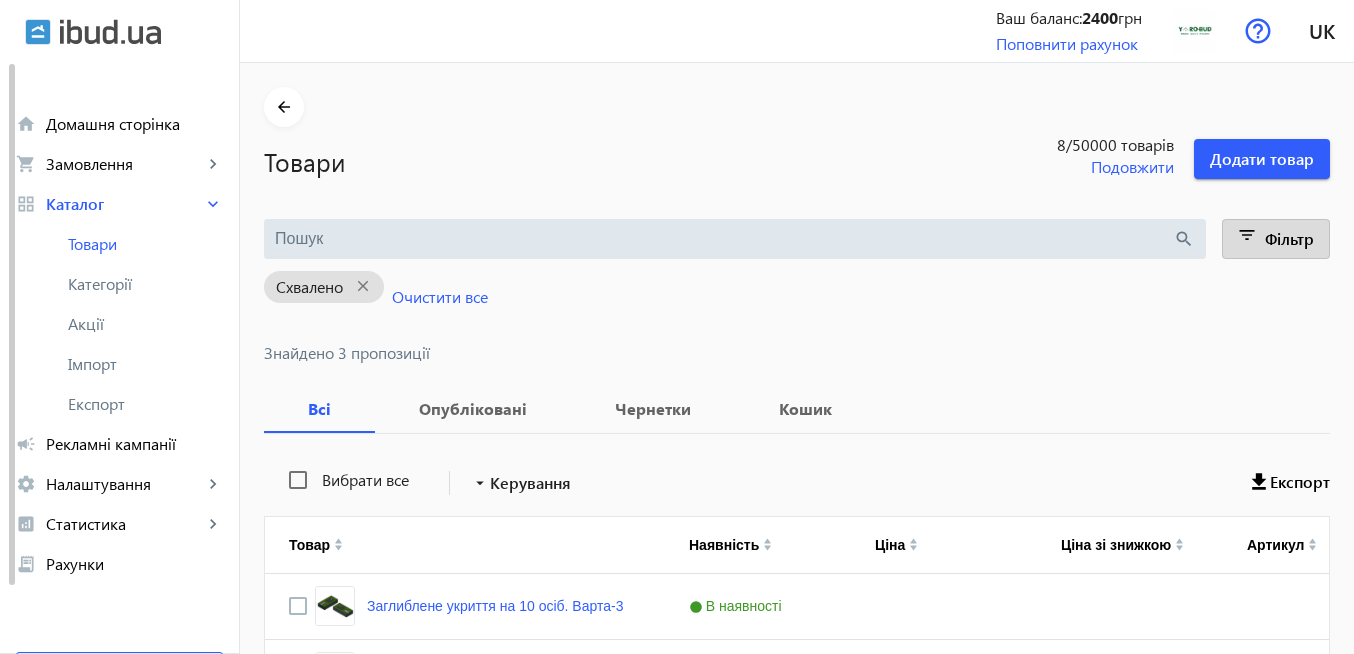 scroll, scrollTop: 0, scrollLeft: 0, axis: both 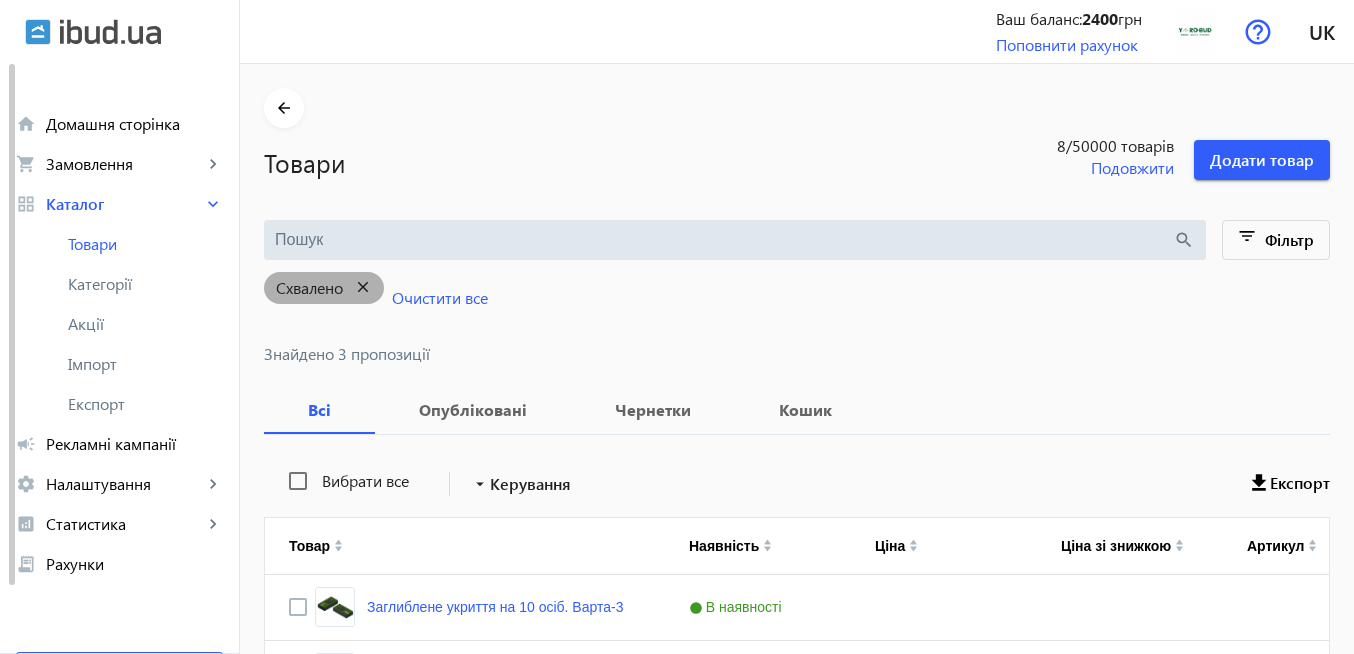 click on "close" at bounding box center [363, 287] 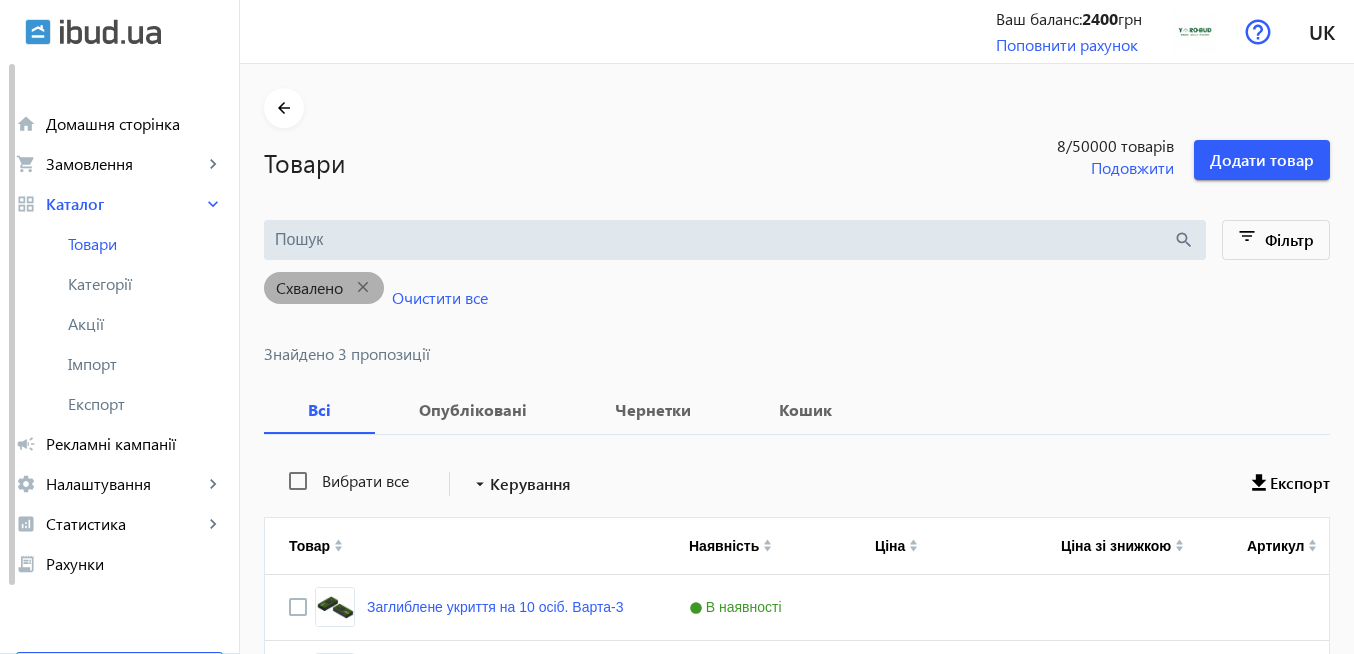 type 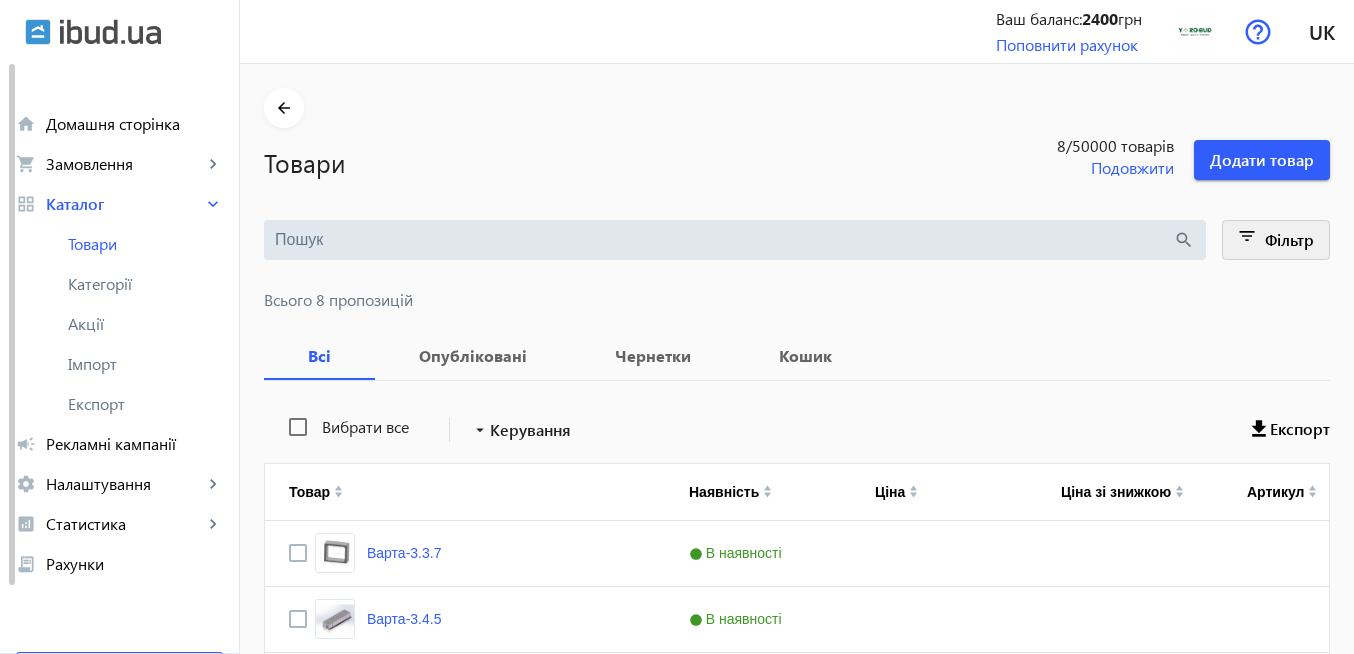 click on "filter_list" 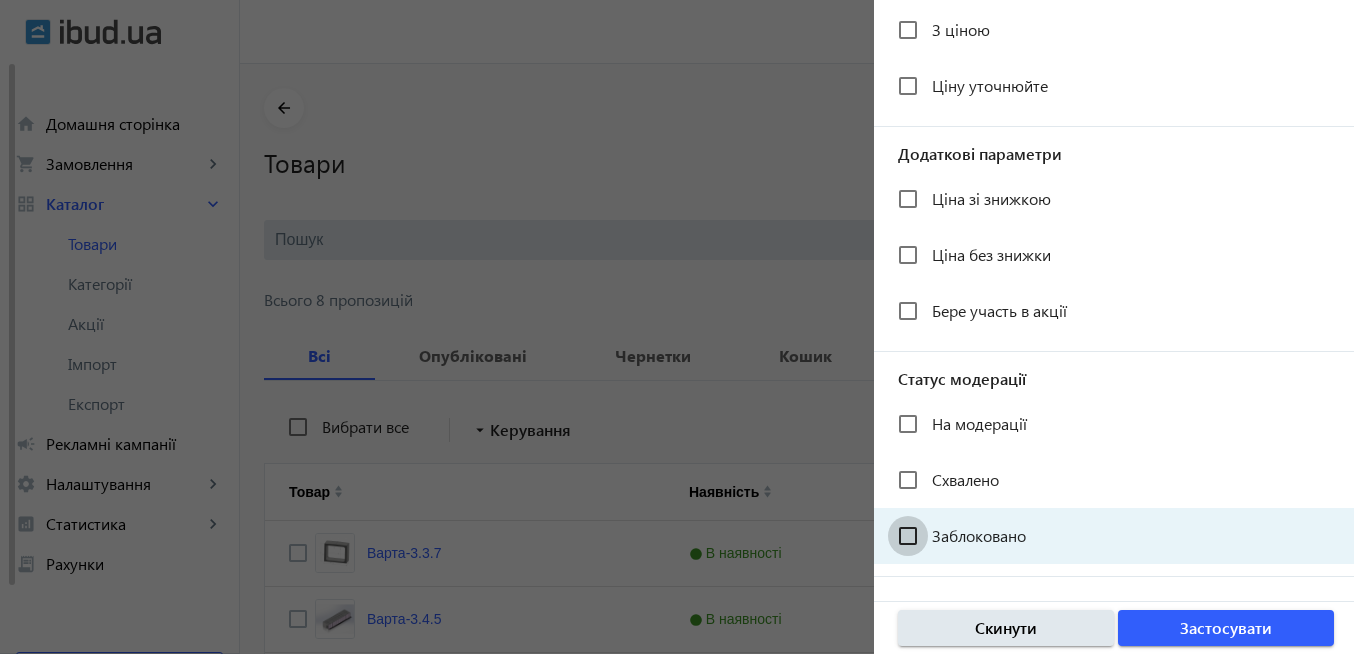 click on "Заблоковано" at bounding box center [908, 536] 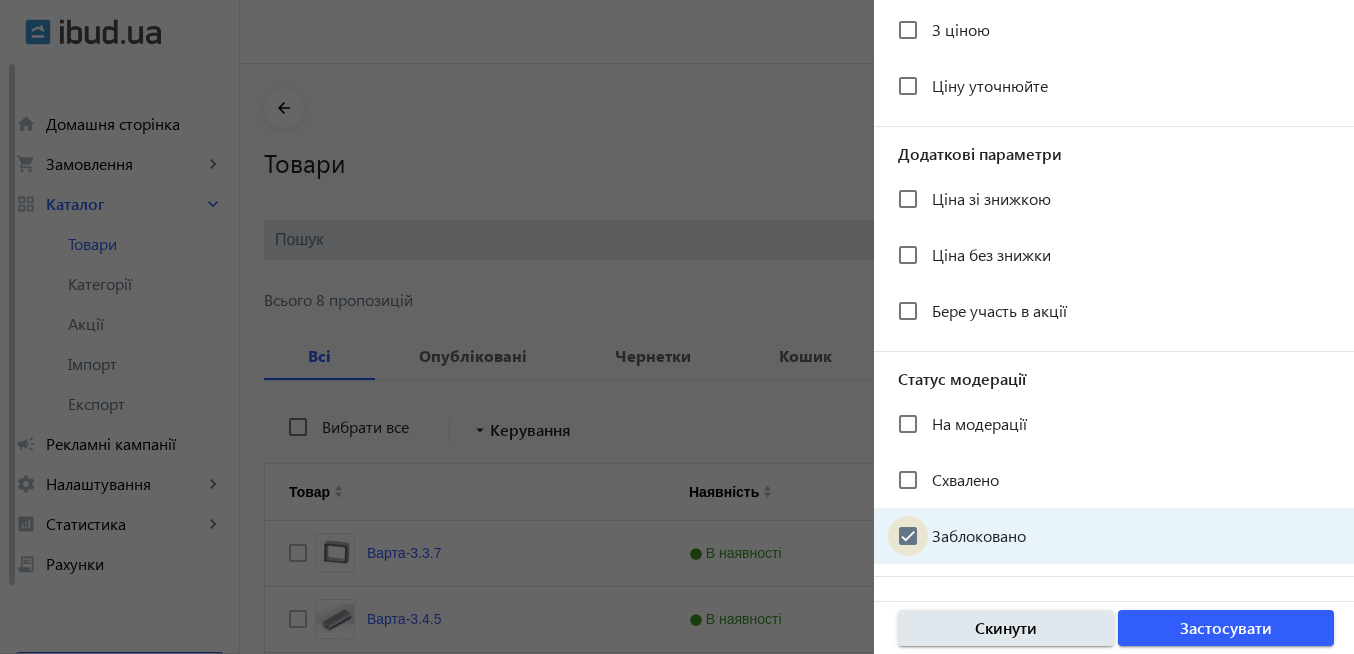 checkbox on "true" 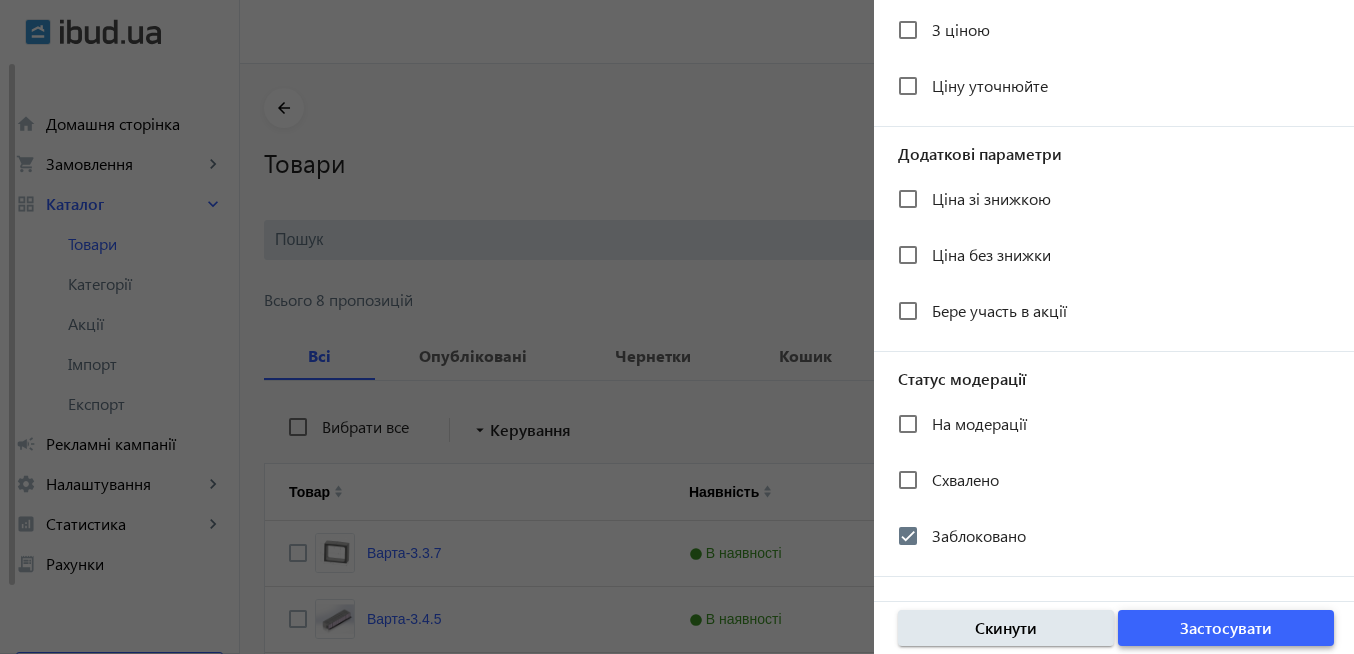 click 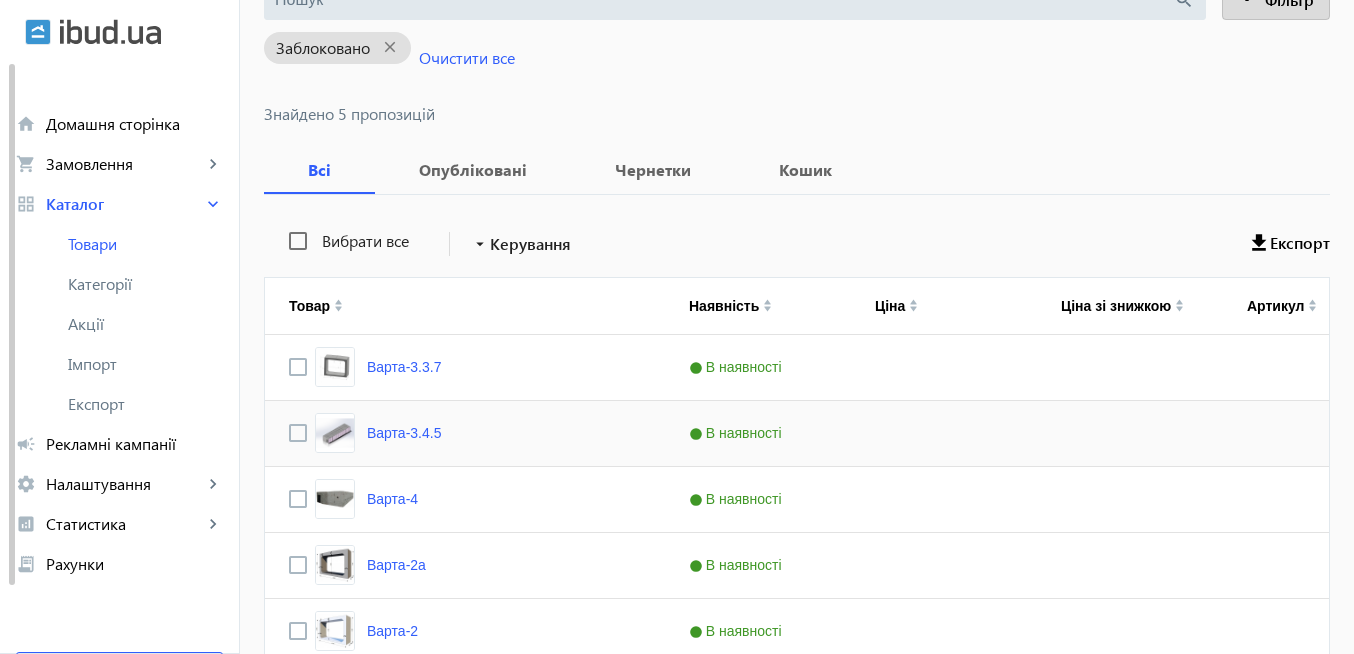 scroll, scrollTop: 356, scrollLeft: 0, axis: vertical 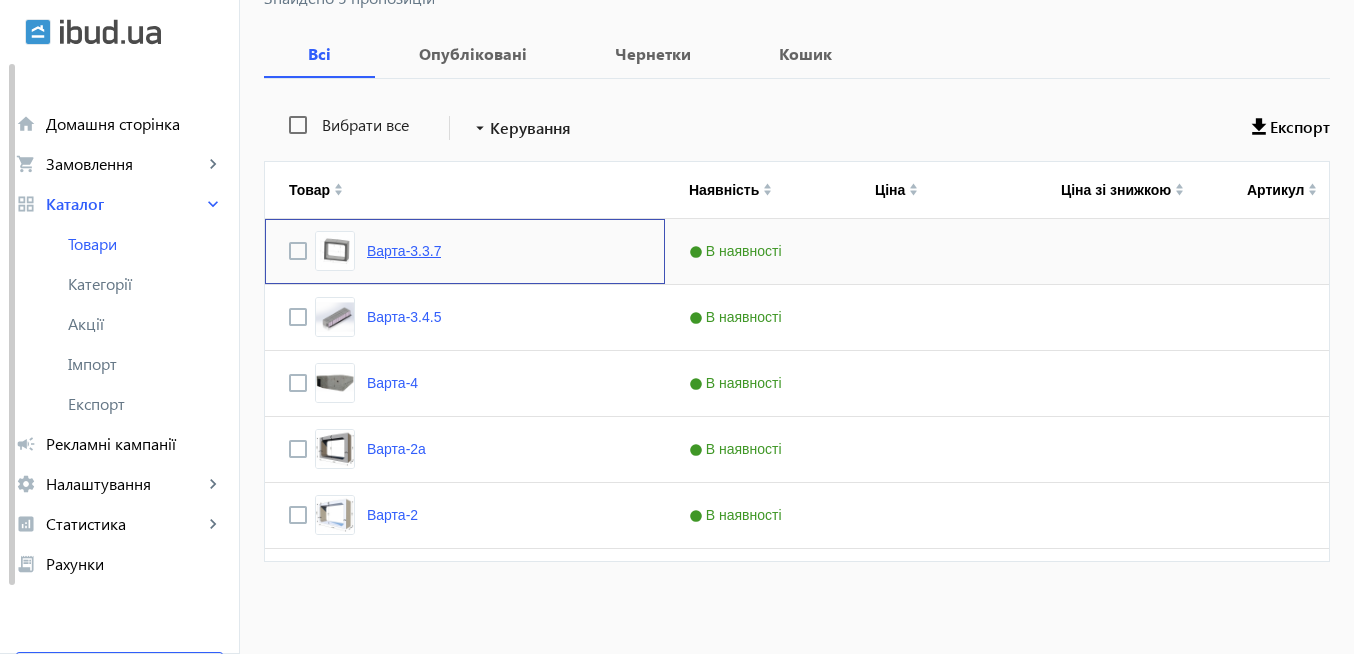 drag, startPoint x: 456, startPoint y: 247, endPoint x: 370, endPoint y: 254, distance: 86.28442 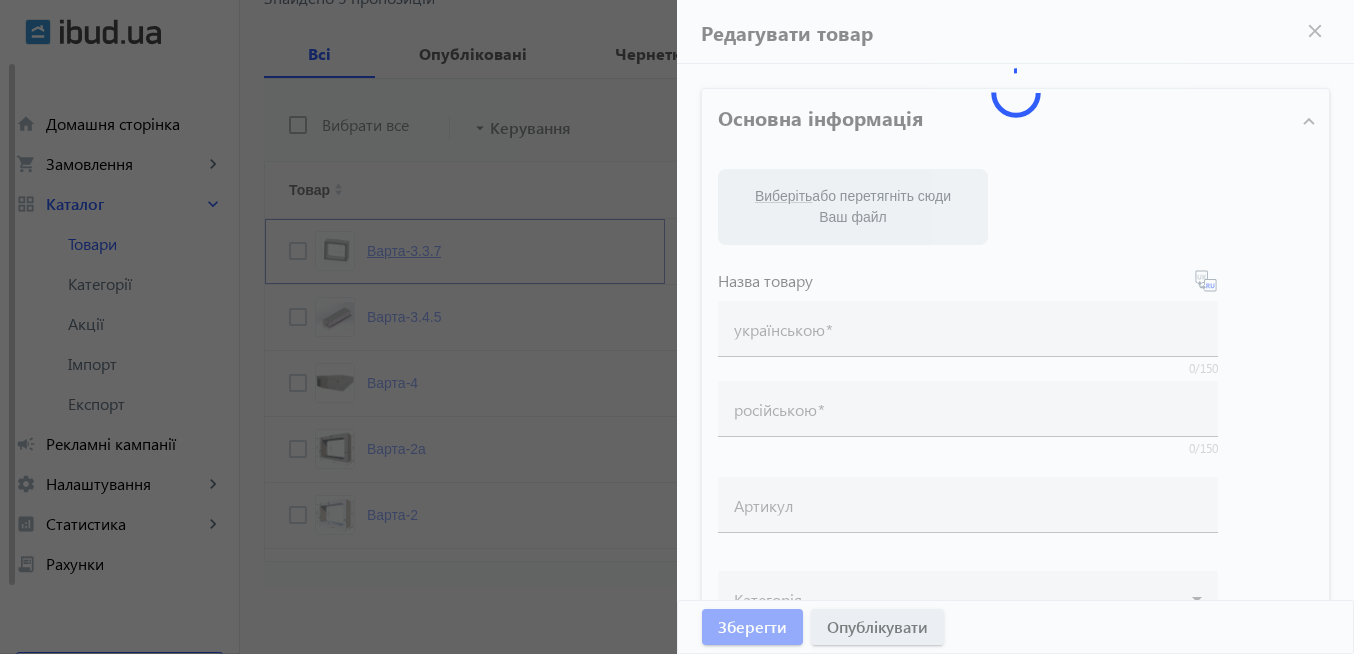 type on "Варта-3.3.7" 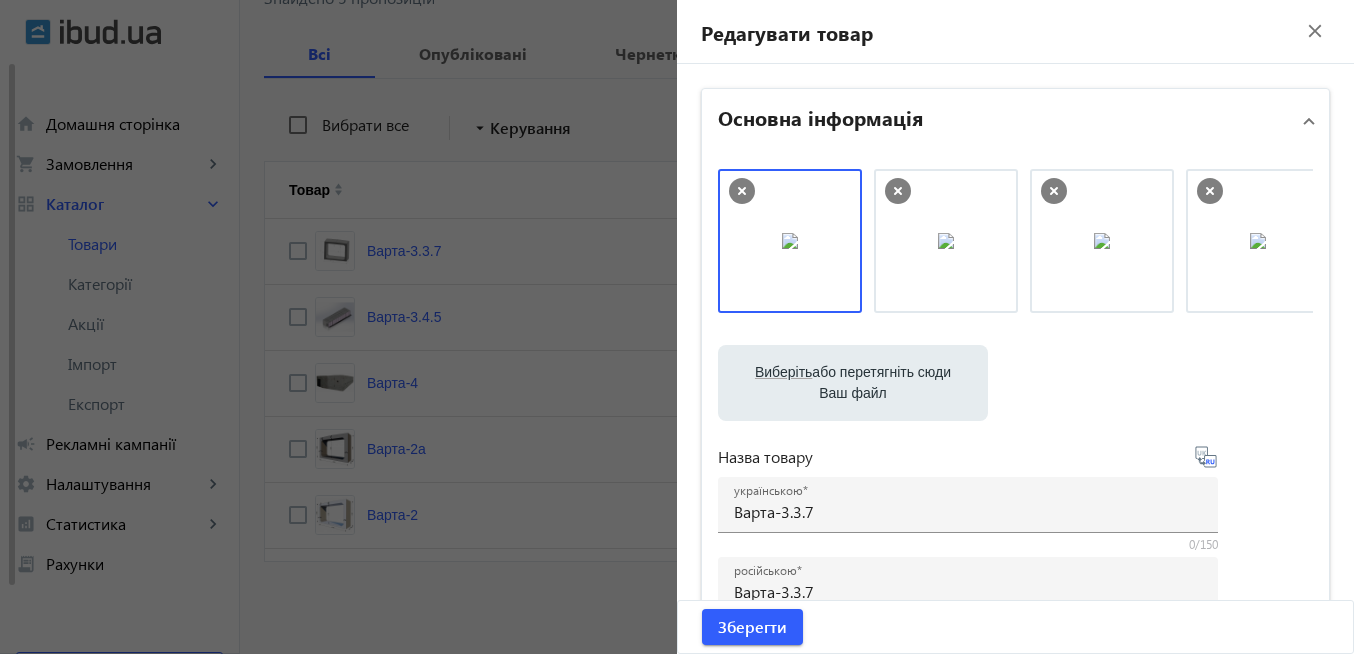 drag, startPoint x: 1299, startPoint y: 31, endPoint x: 1174, endPoint y: 9, distance: 126.921234 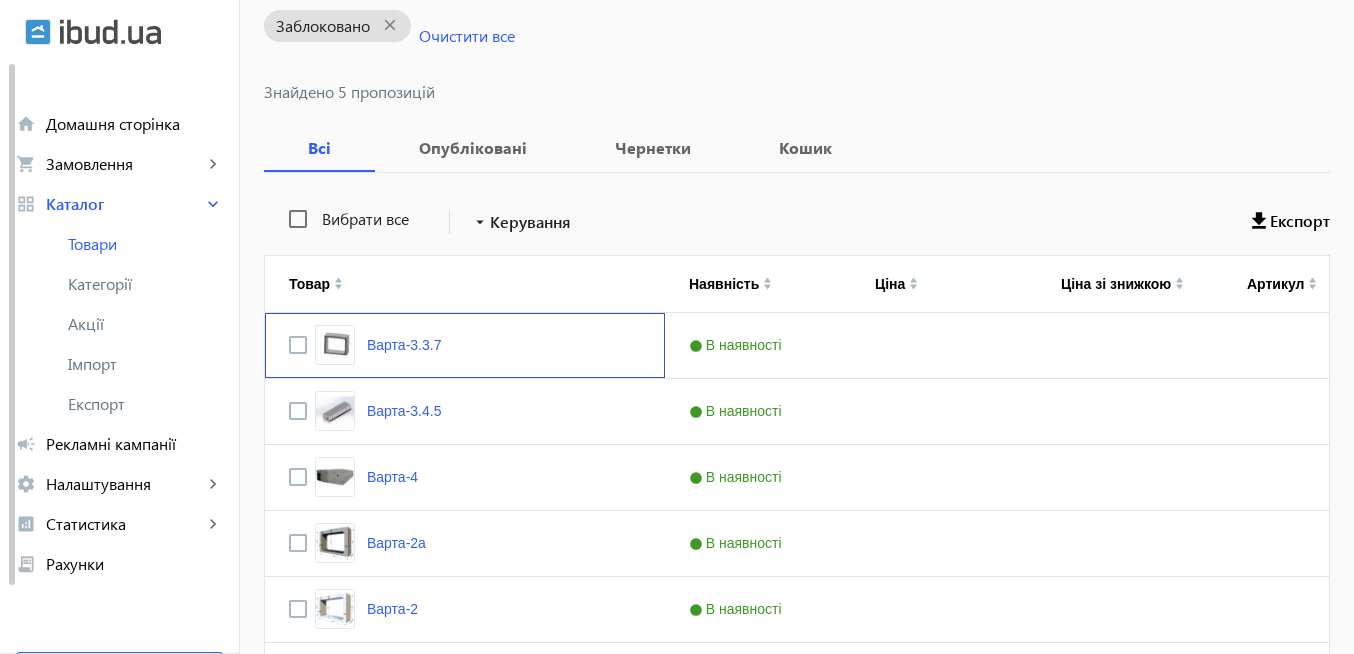 scroll, scrollTop: 236, scrollLeft: 0, axis: vertical 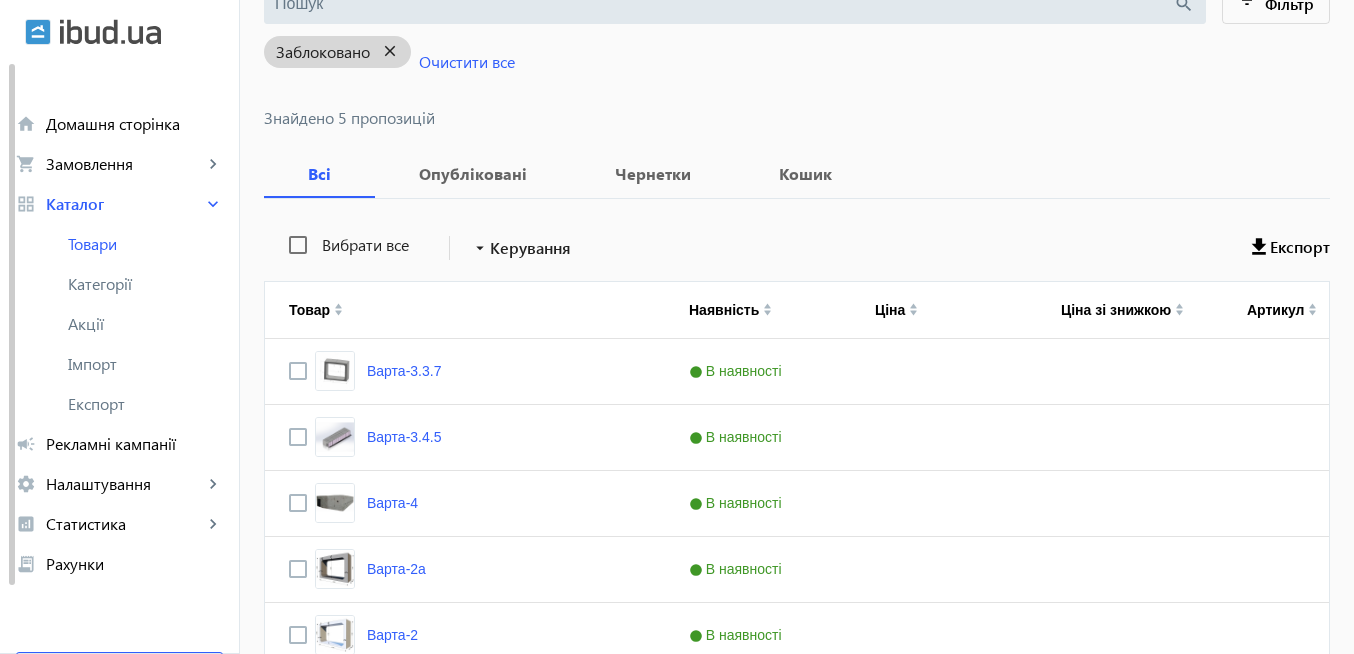 click on "close" at bounding box center (390, 51) 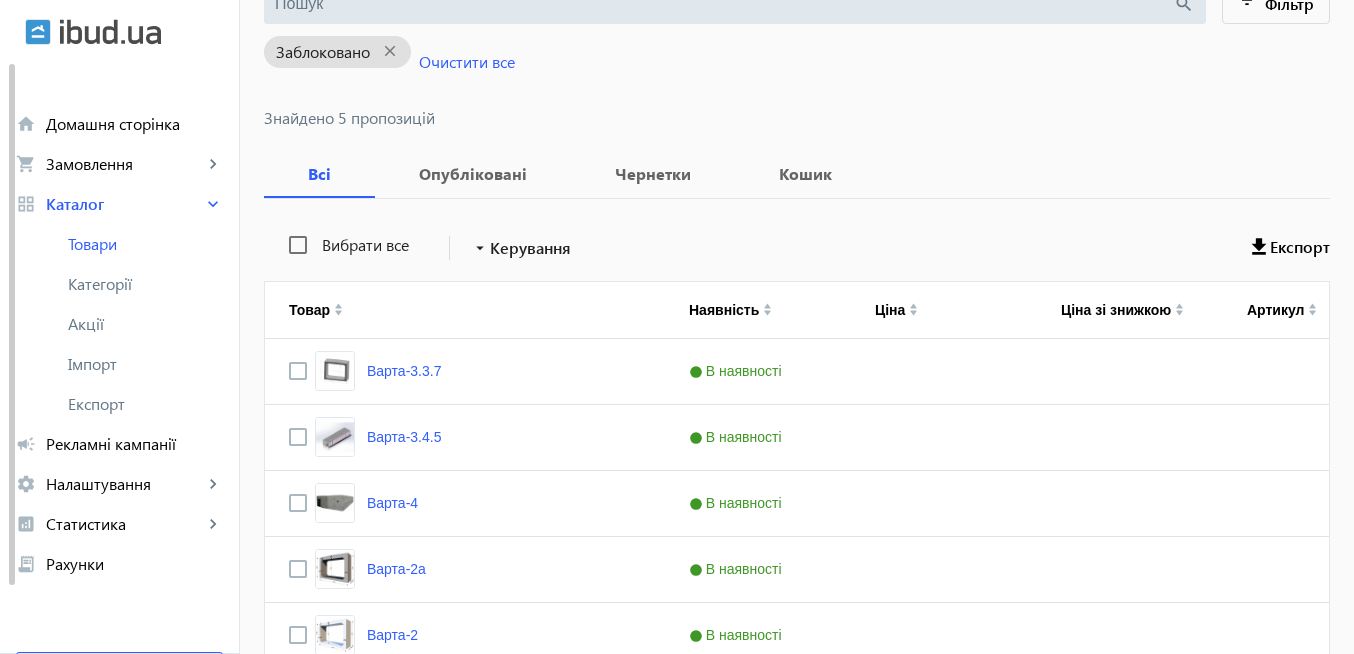 type 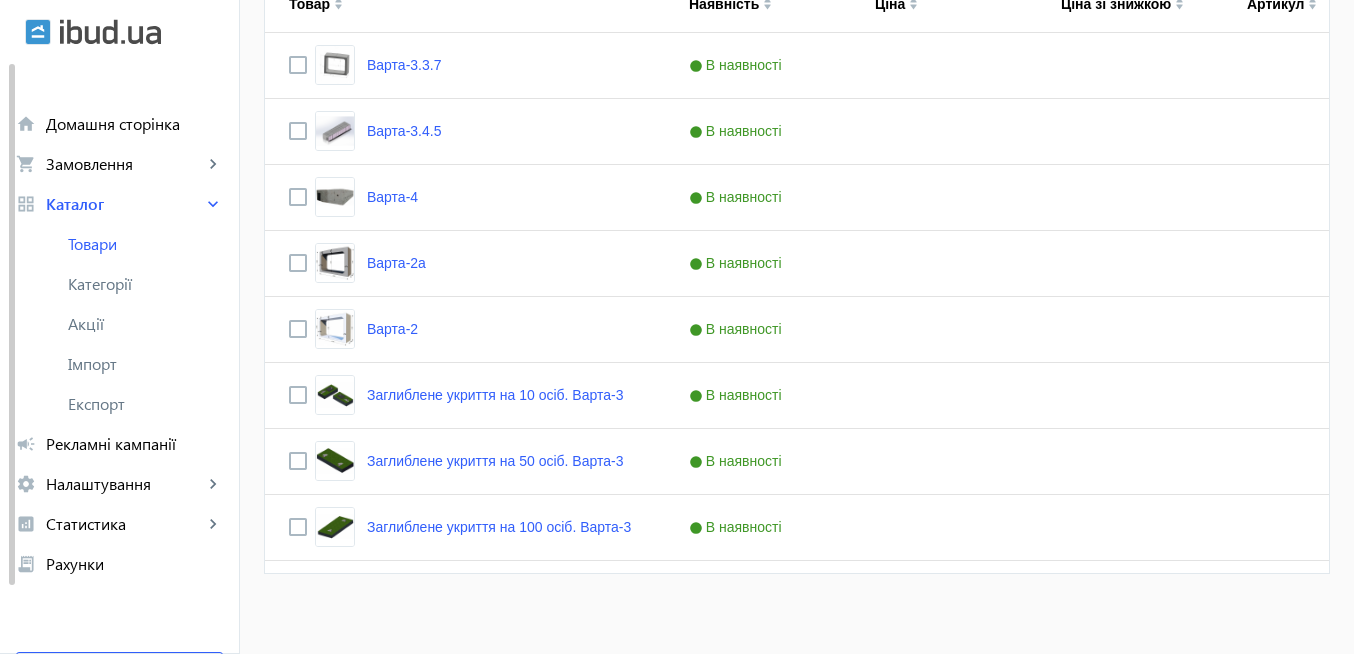 scroll, scrollTop: 500, scrollLeft: 0, axis: vertical 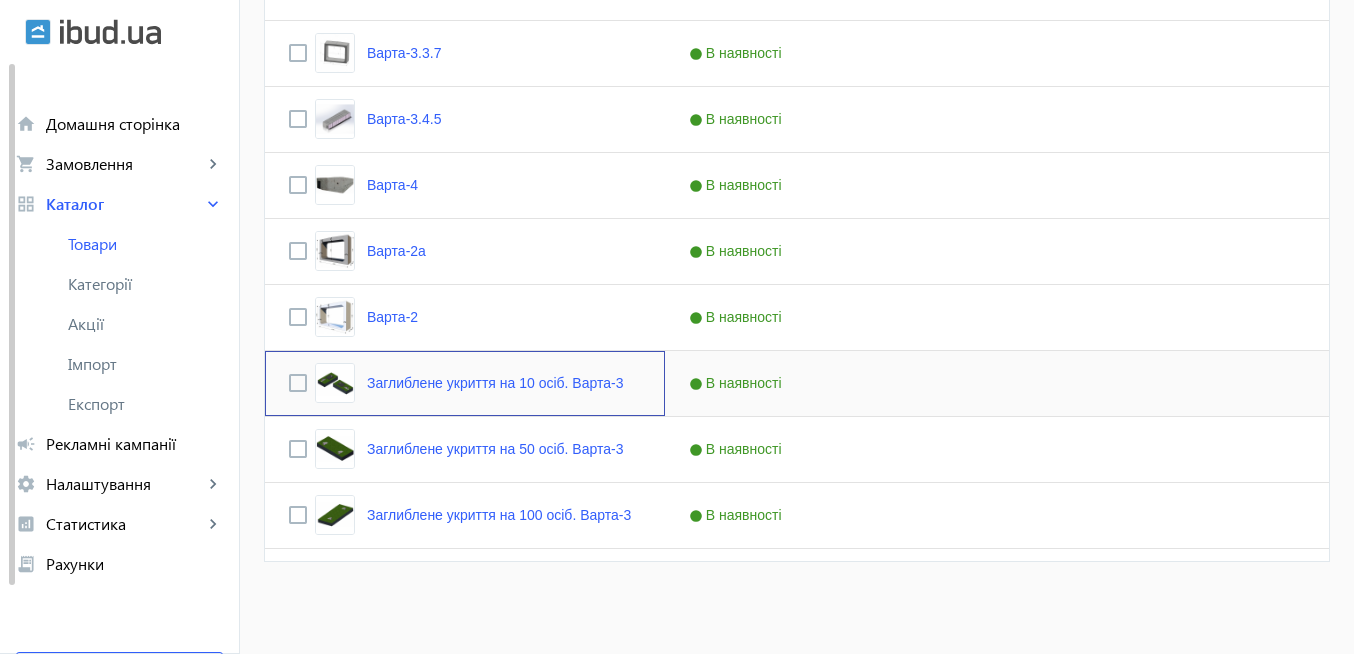 drag, startPoint x: 634, startPoint y: 377, endPoint x: 354, endPoint y: 378, distance: 280.0018 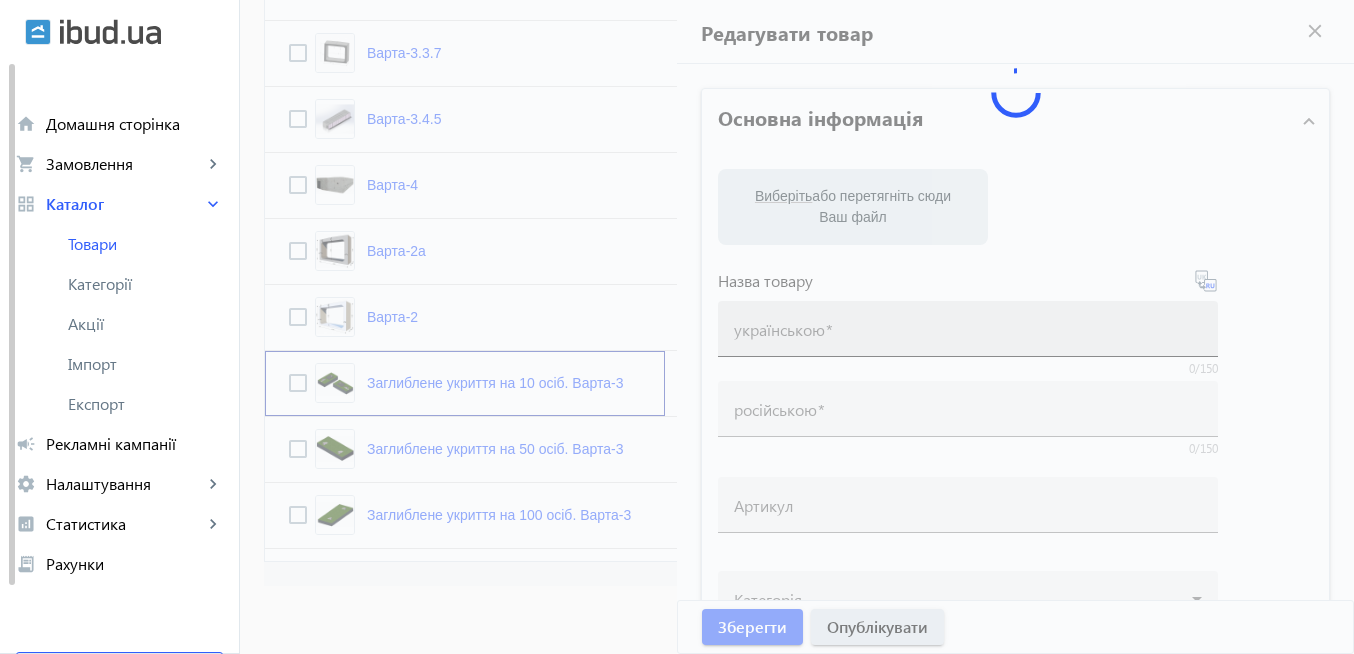 type on "Заглиблене укриття на 10 осіб. Варта-3" 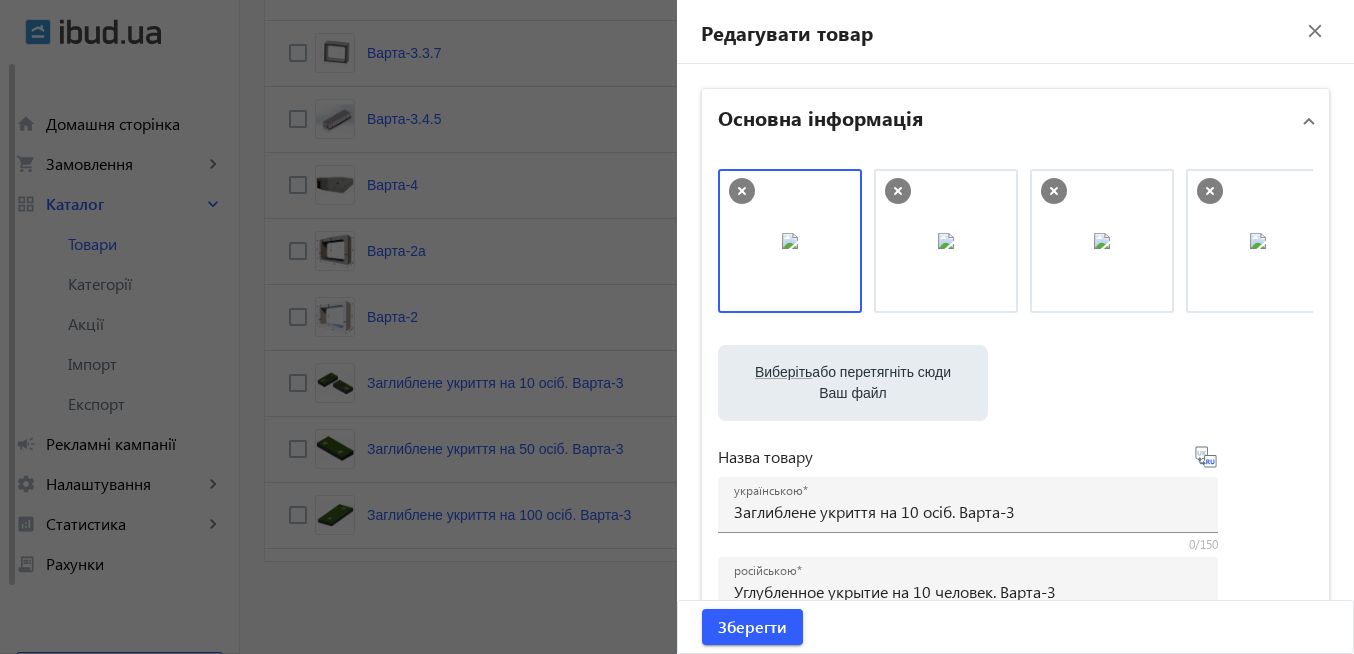 drag, startPoint x: 1031, startPoint y: 336, endPoint x: 711, endPoint y: 356, distance: 320.6244 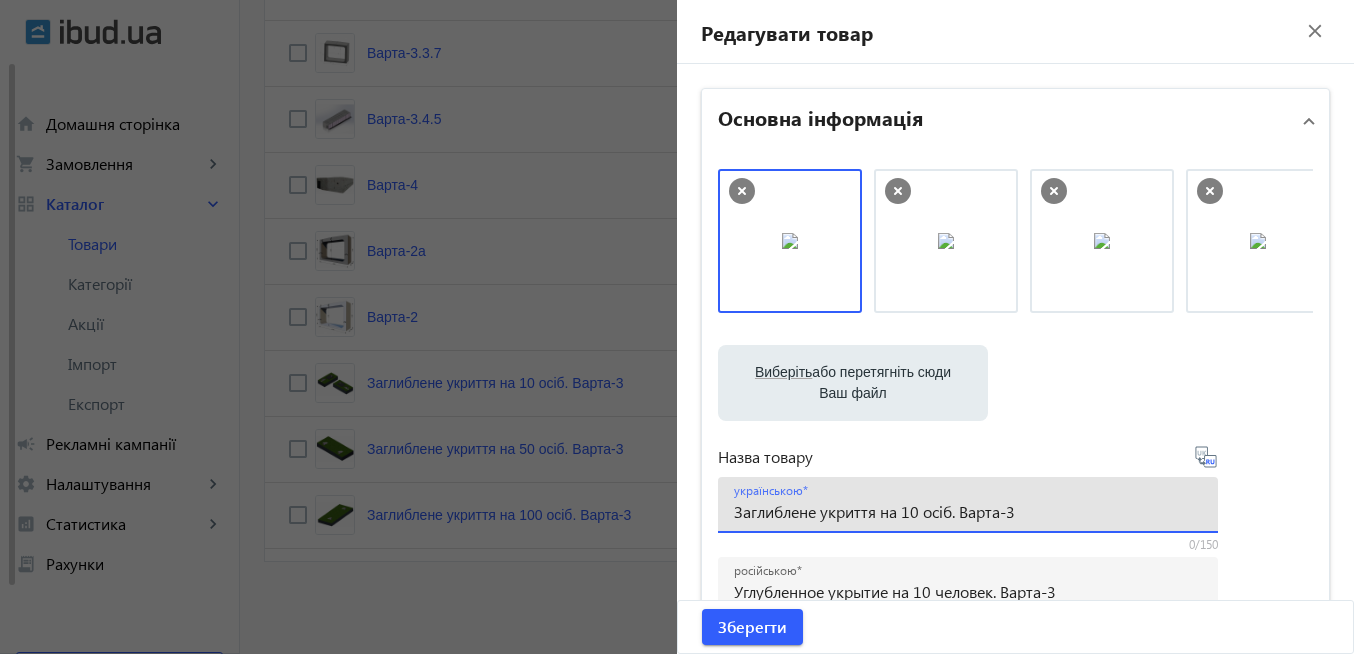 drag, startPoint x: 1051, startPoint y: 511, endPoint x: 694, endPoint y: 513, distance: 357.0056 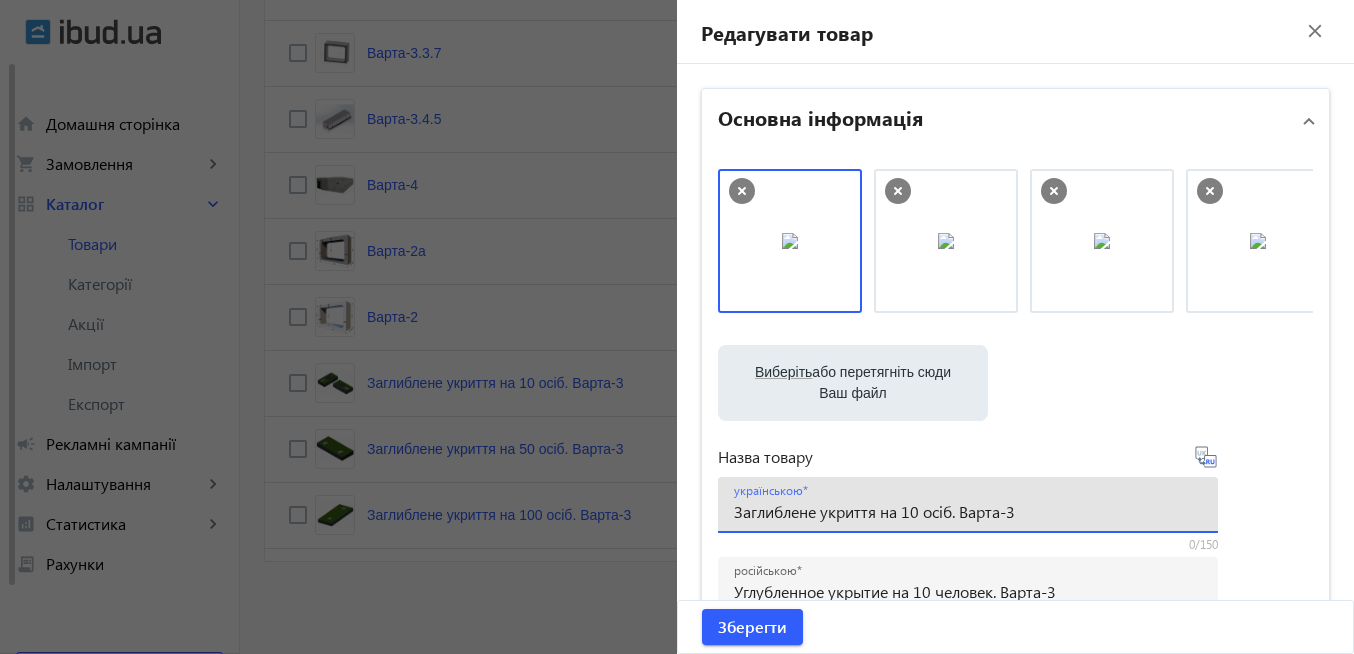 click on "close" 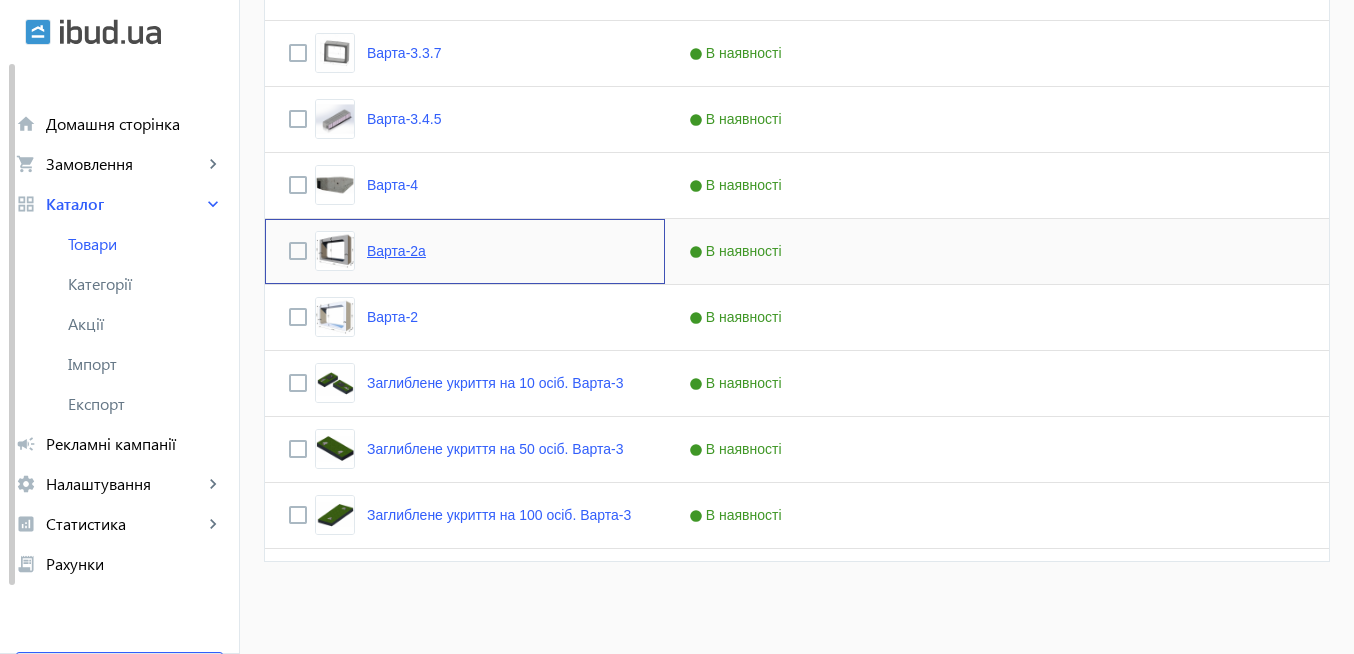 click on "Варта-2а" 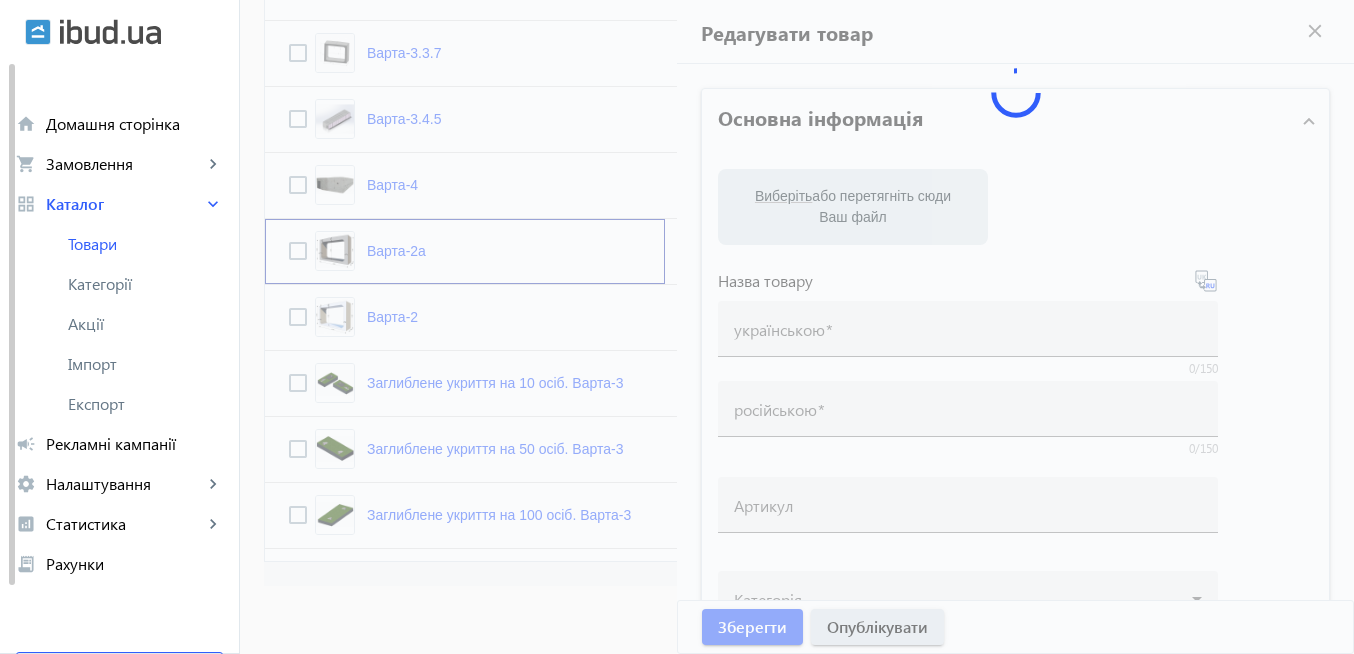 type on "Варта-2а" 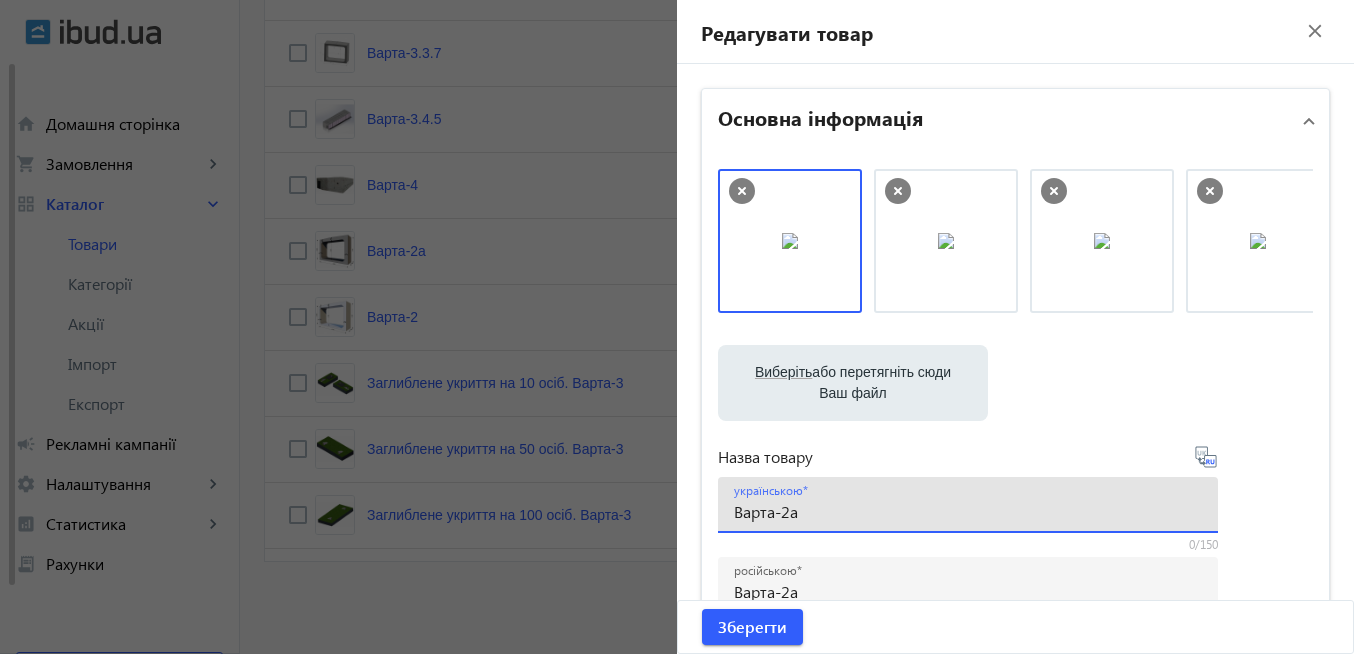 drag, startPoint x: 861, startPoint y: 523, endPoint x: 743, endPoint y: 522, distance: 118.004234 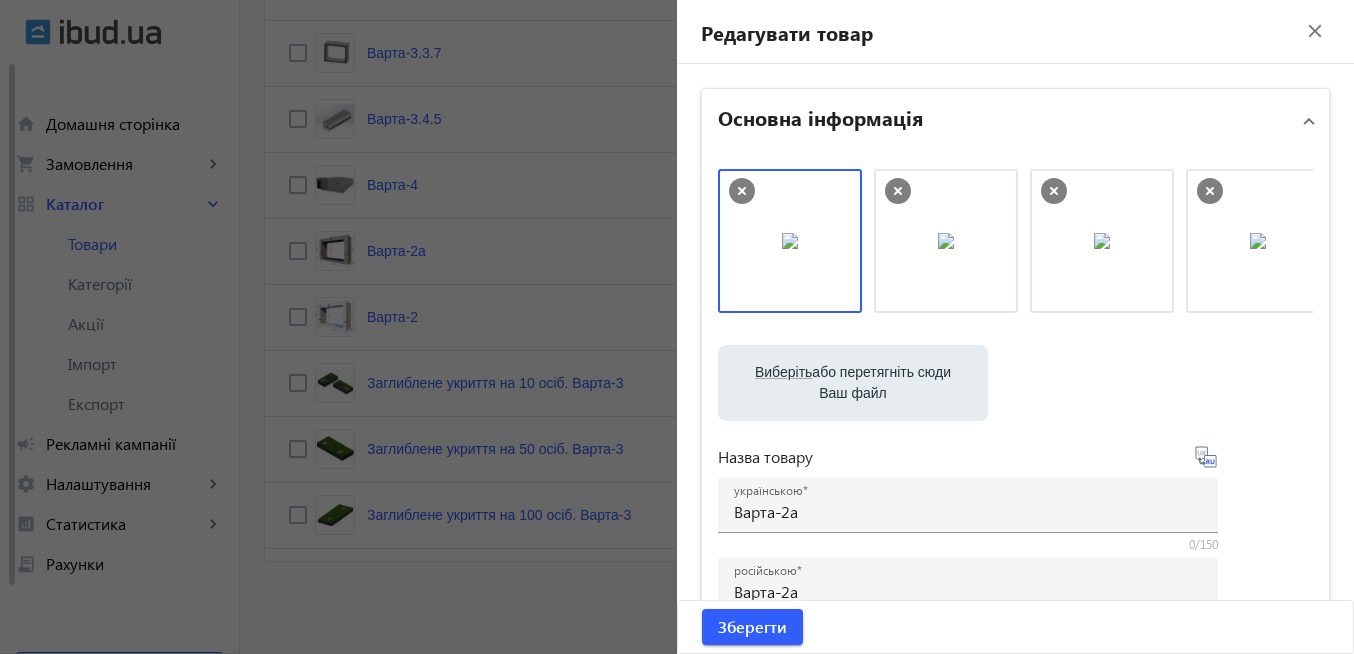 click on "close" 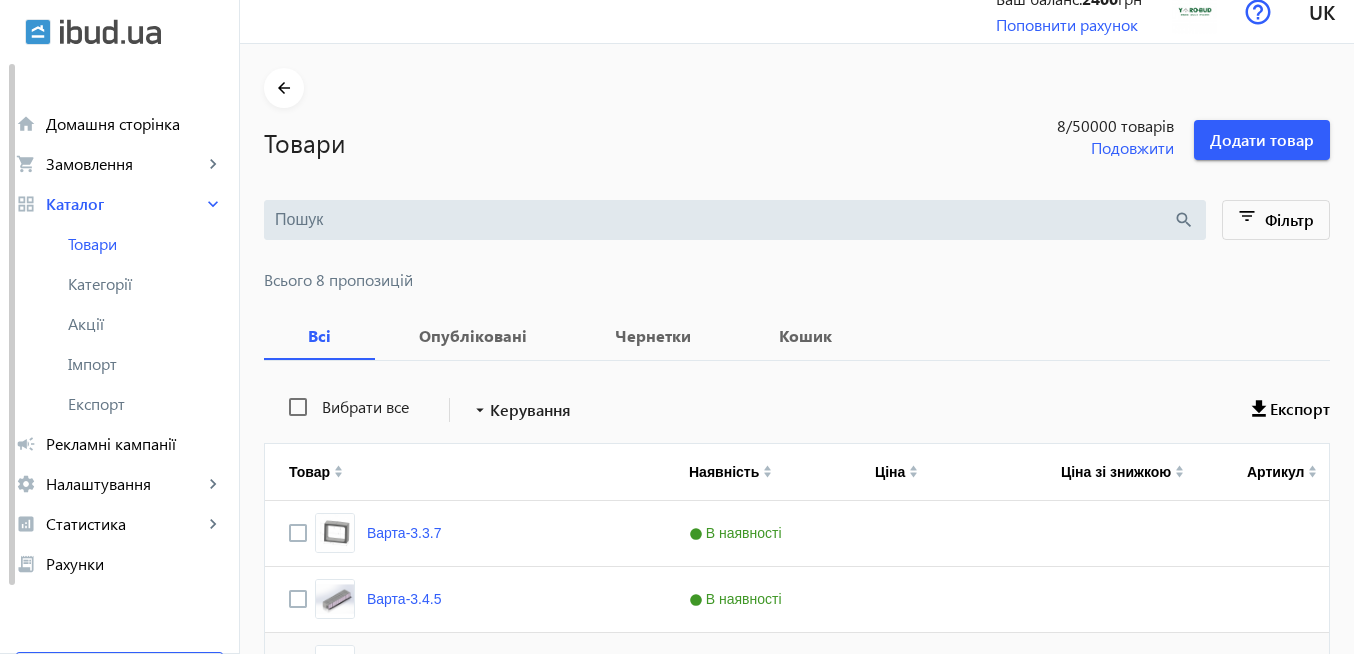 scroll, scrollTop: 0, scrollLeft: 0, axis: both 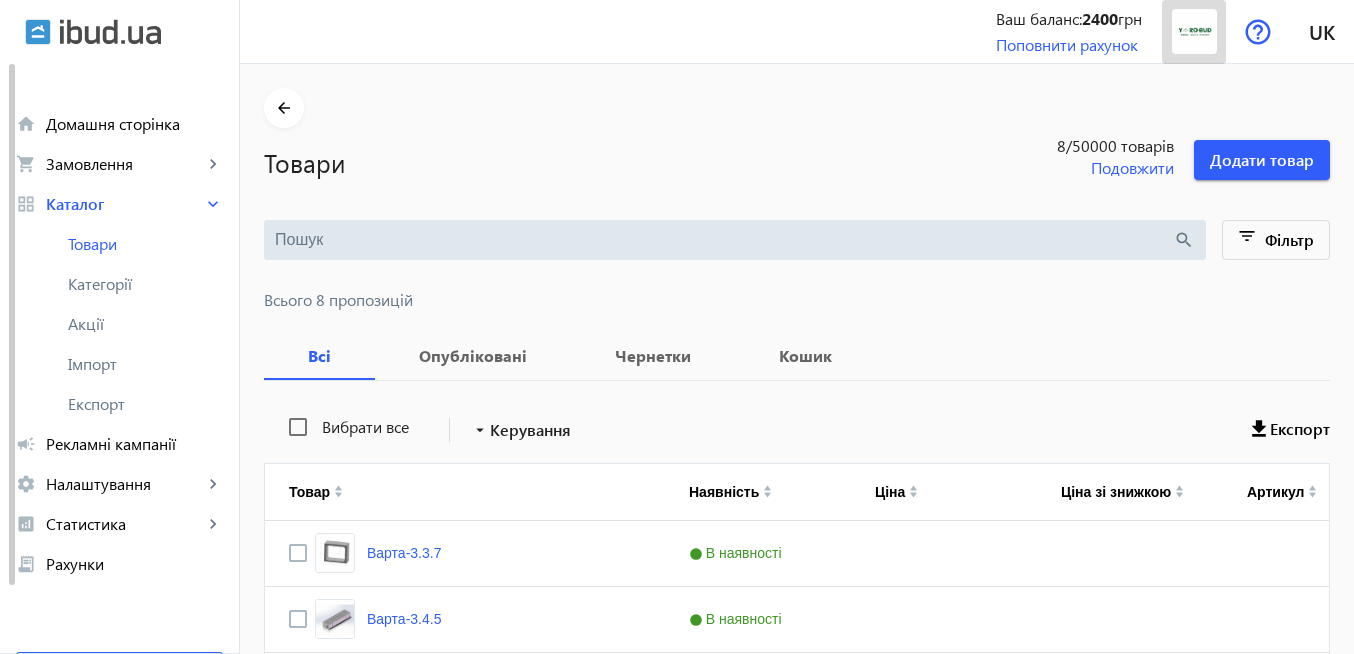 click 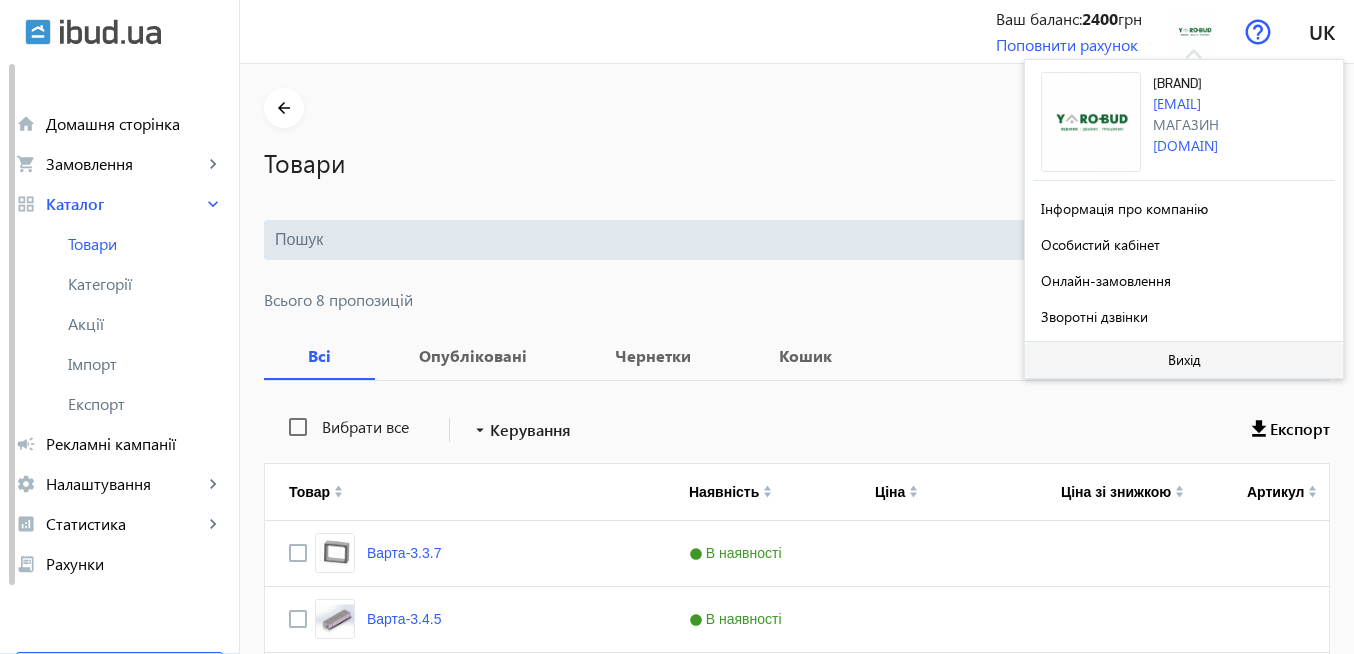 click 